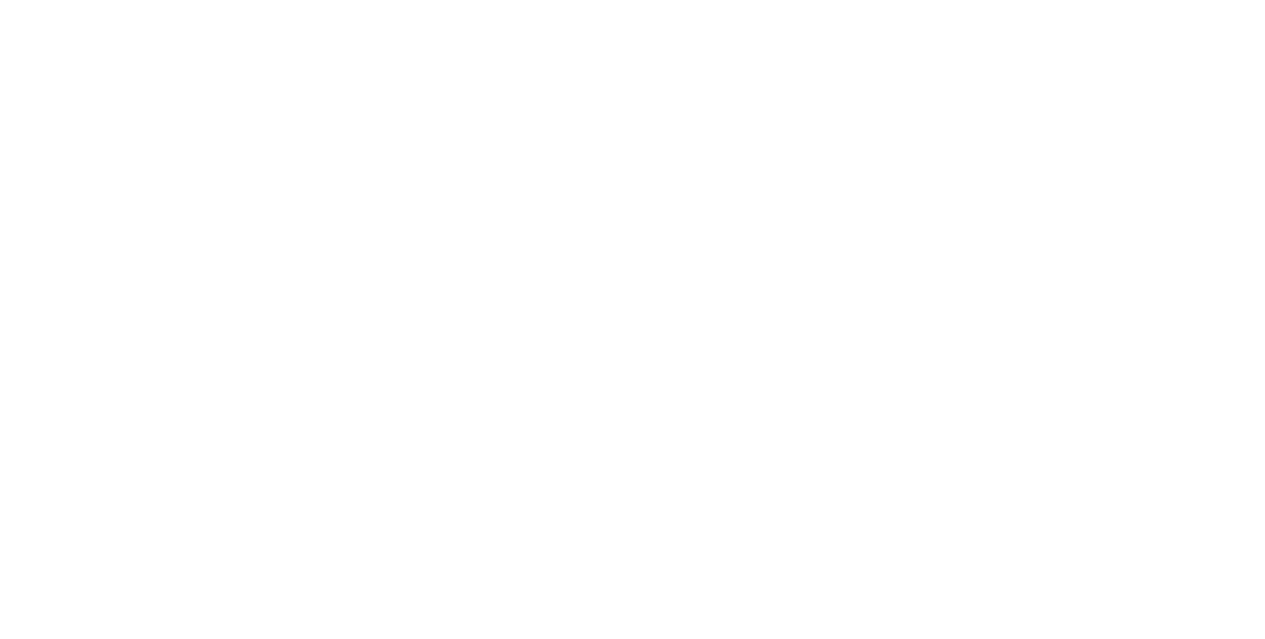 scroll, scrollTop: 0, scrollLeft: 0, axis: both 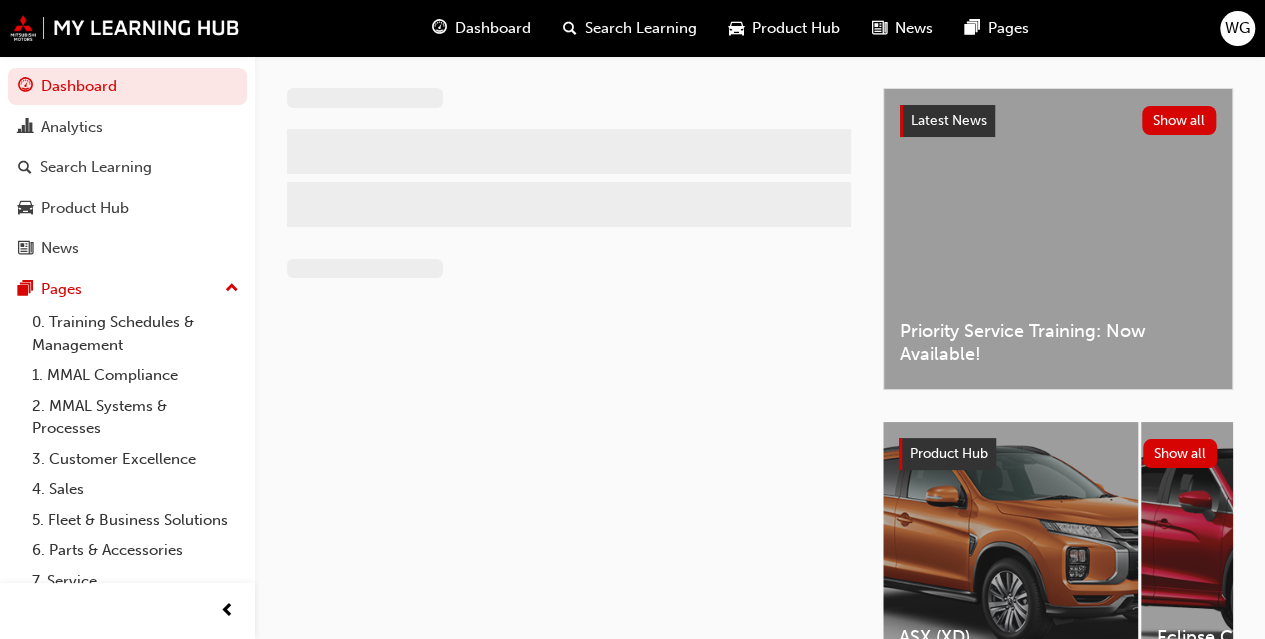 click at bounding box center (585, 398) 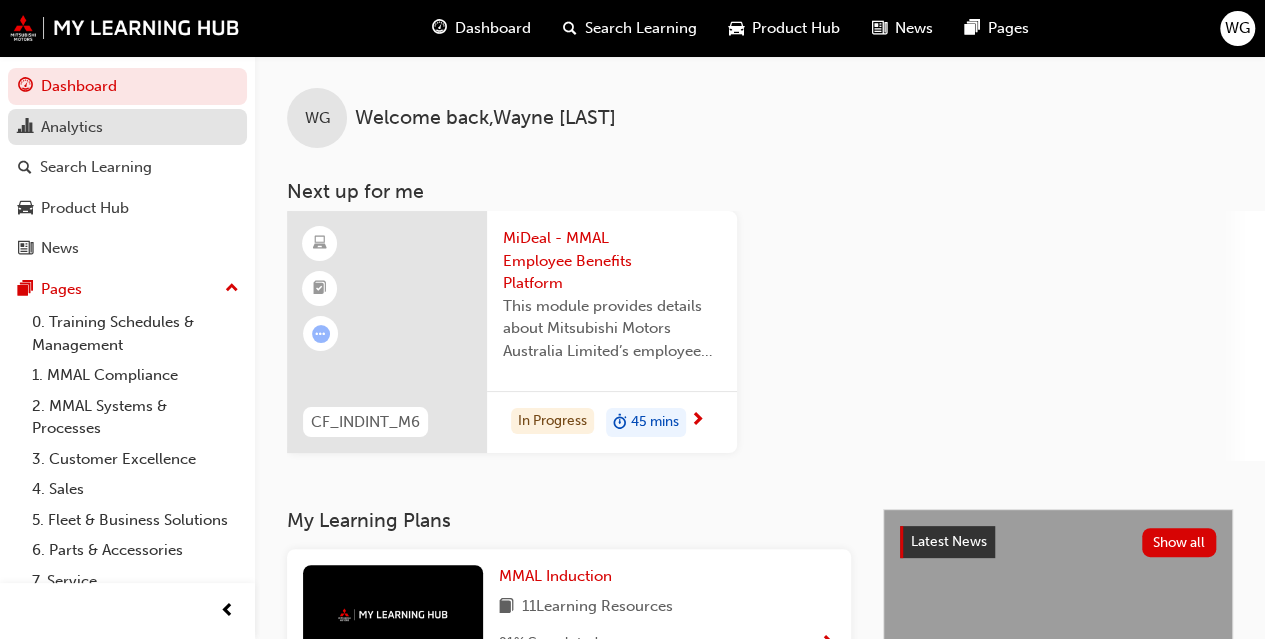 click on "Analytics" at bounding box center [72, 127] 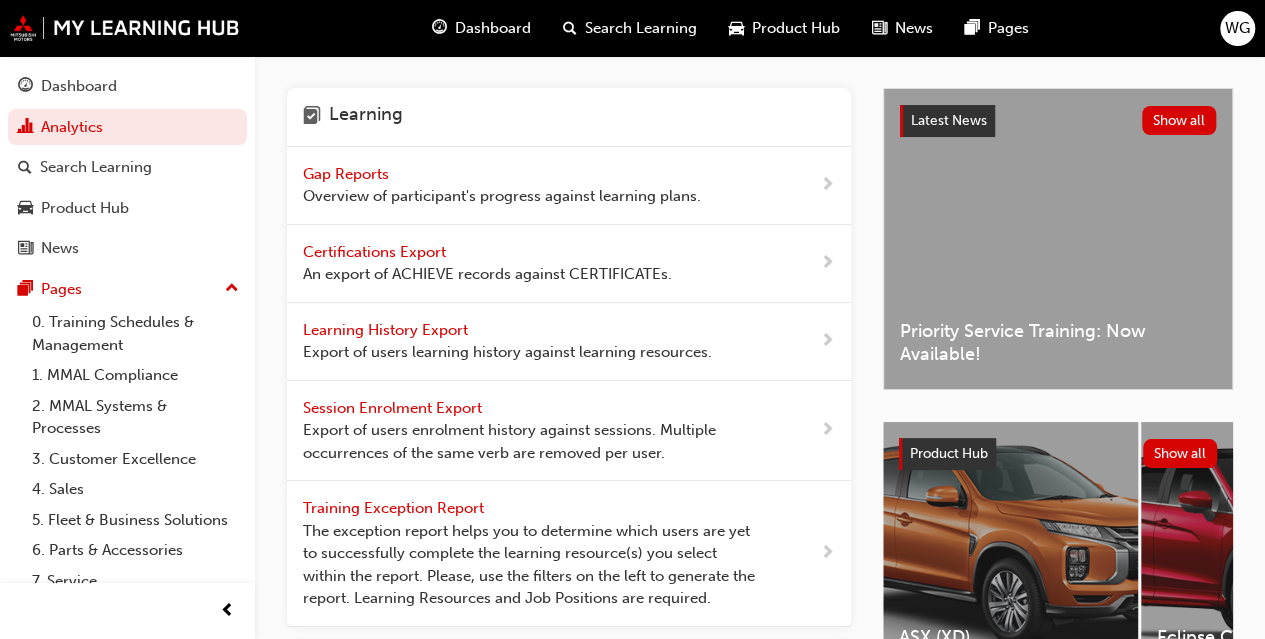 click on "Gap Reports" at bounding box center (348, 174) 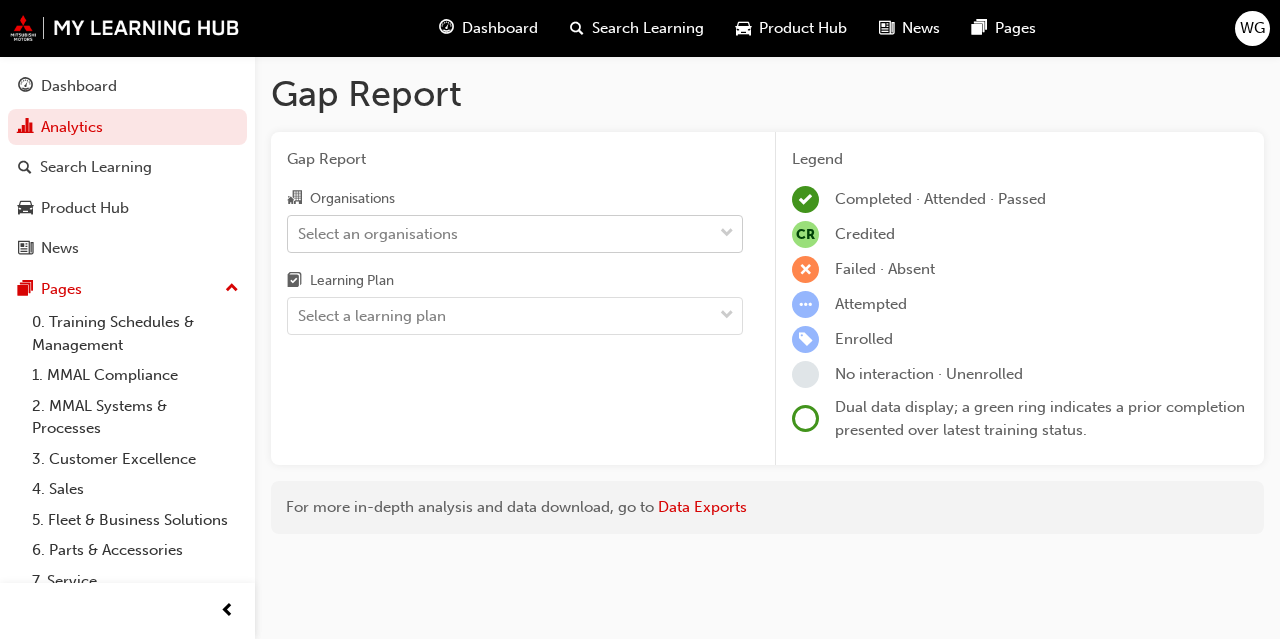 click on "Select an organisations" at bounding box center [500, 233] 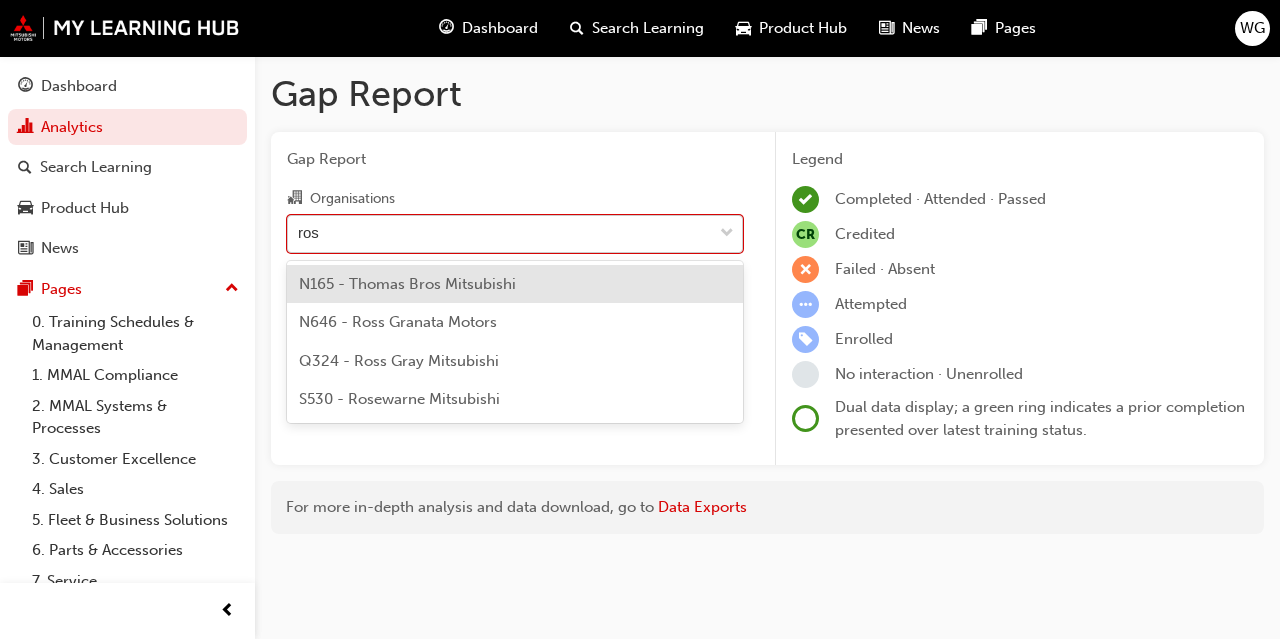 type on "[FIRST]" 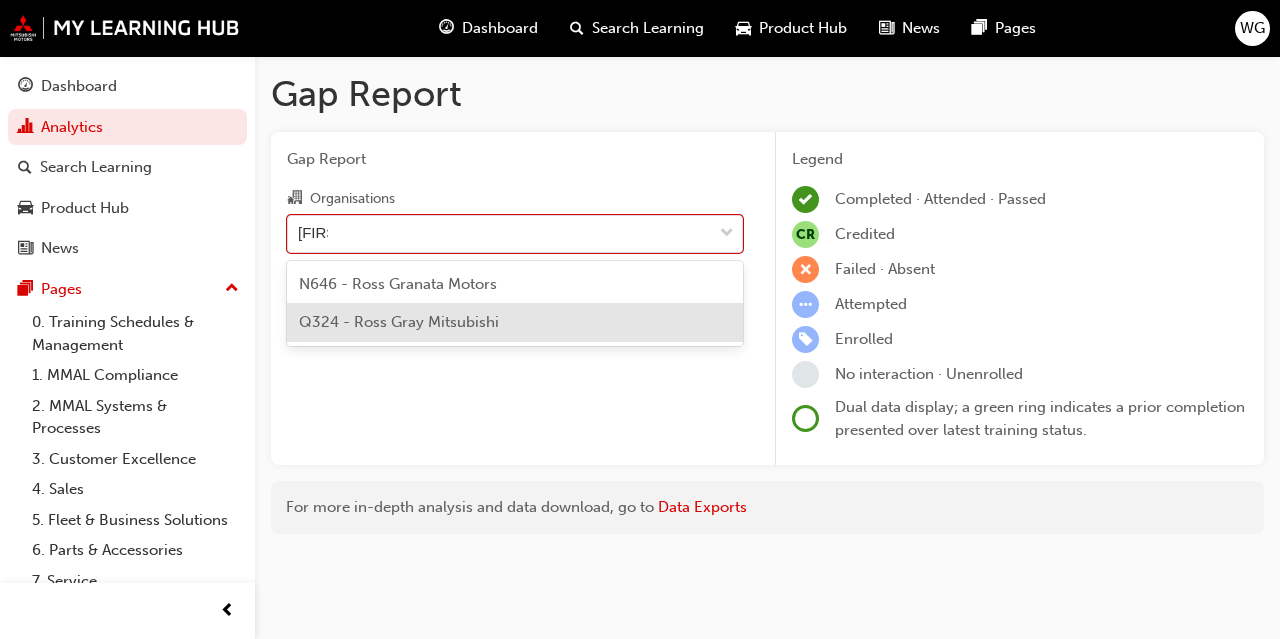 click on "Q324 - Ross Gray Mitsubishi" at bounding box center [399, 322] 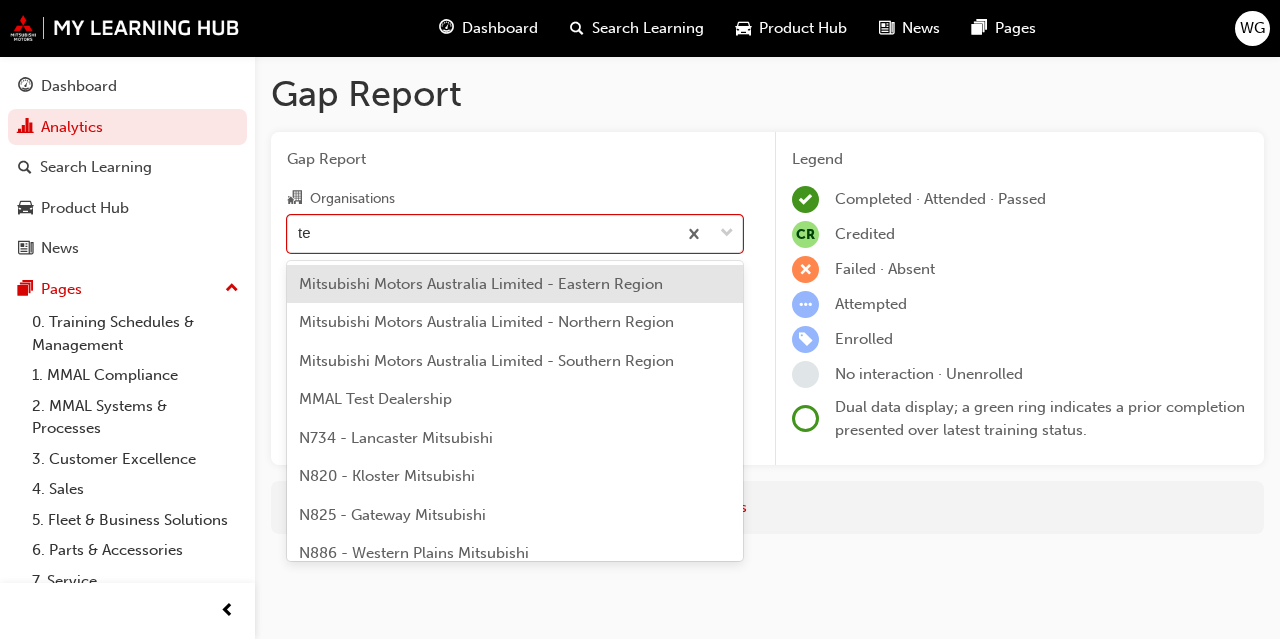 type on "t" 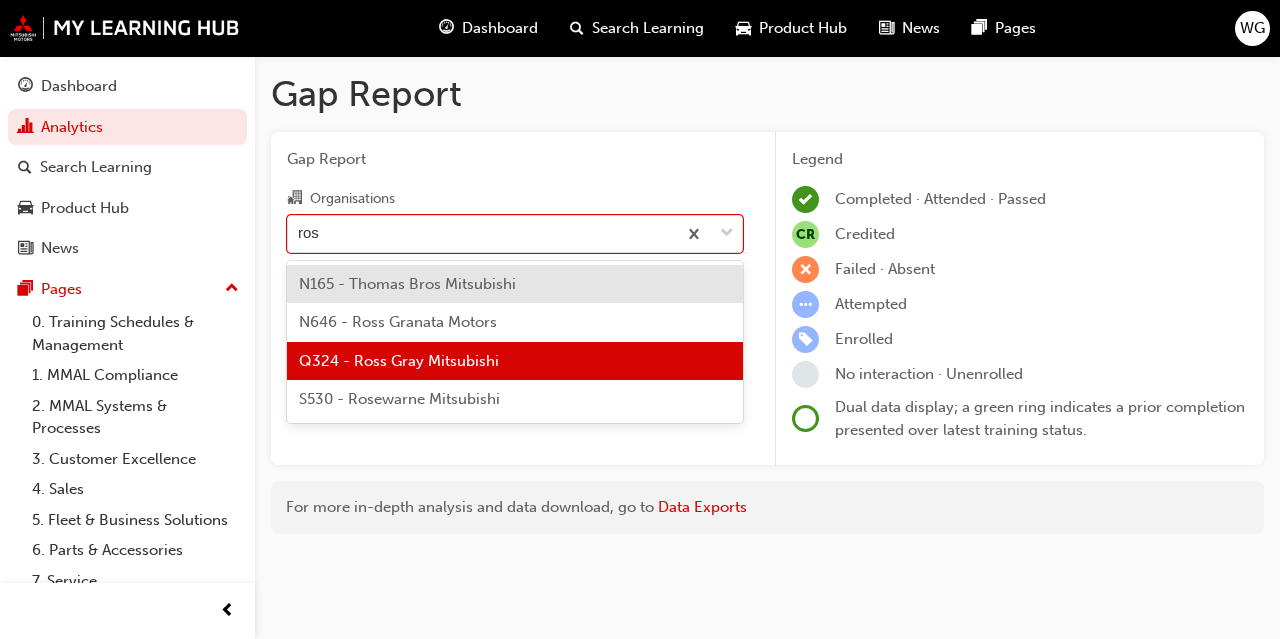 type on "[FIRST]" 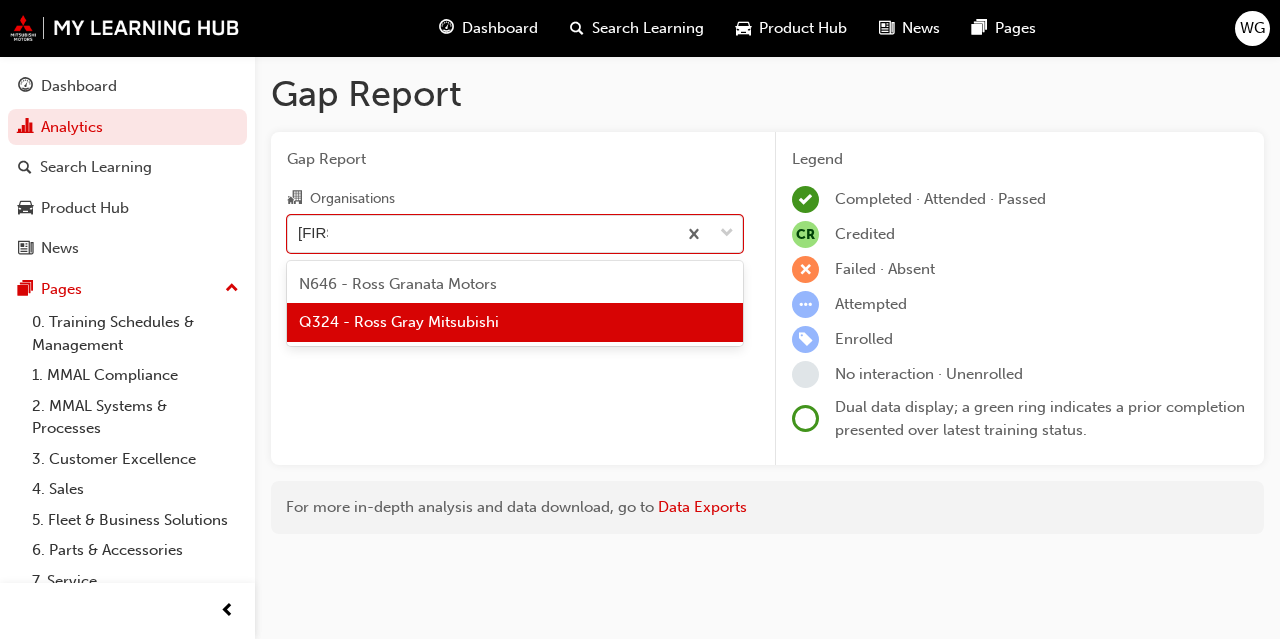 click on "Q324 - Ross Gray Mitsubishi" at bounding box center [399, 322] 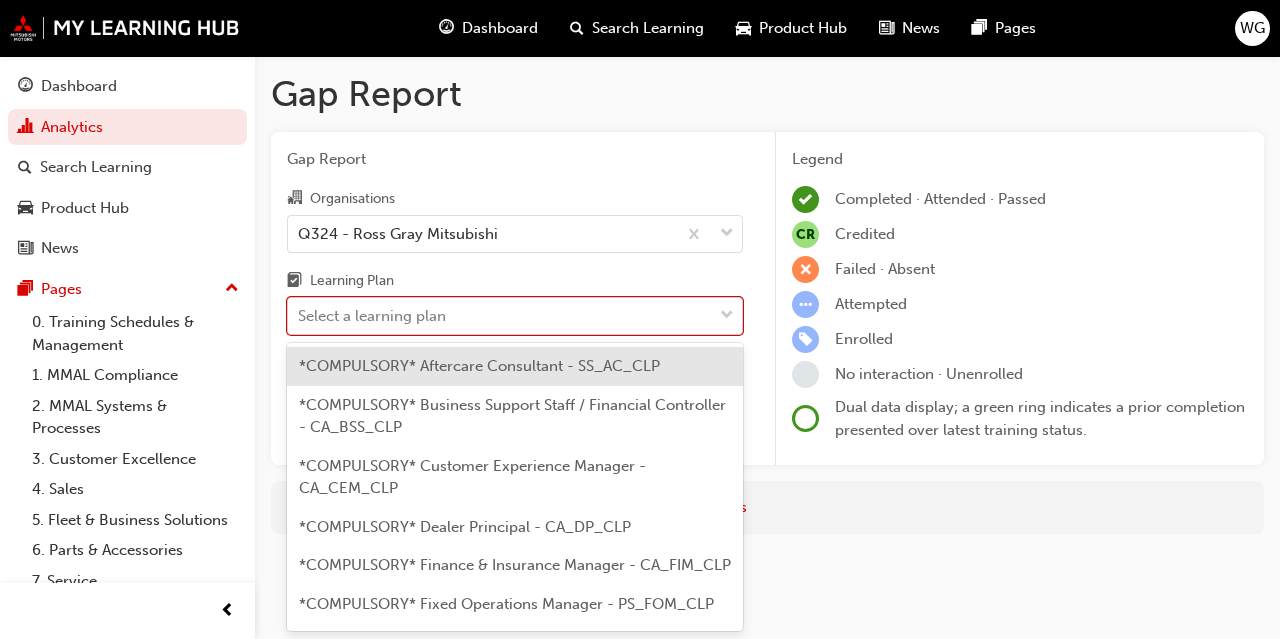 click on "Select a learning plan" at bounding box center [372, 316] 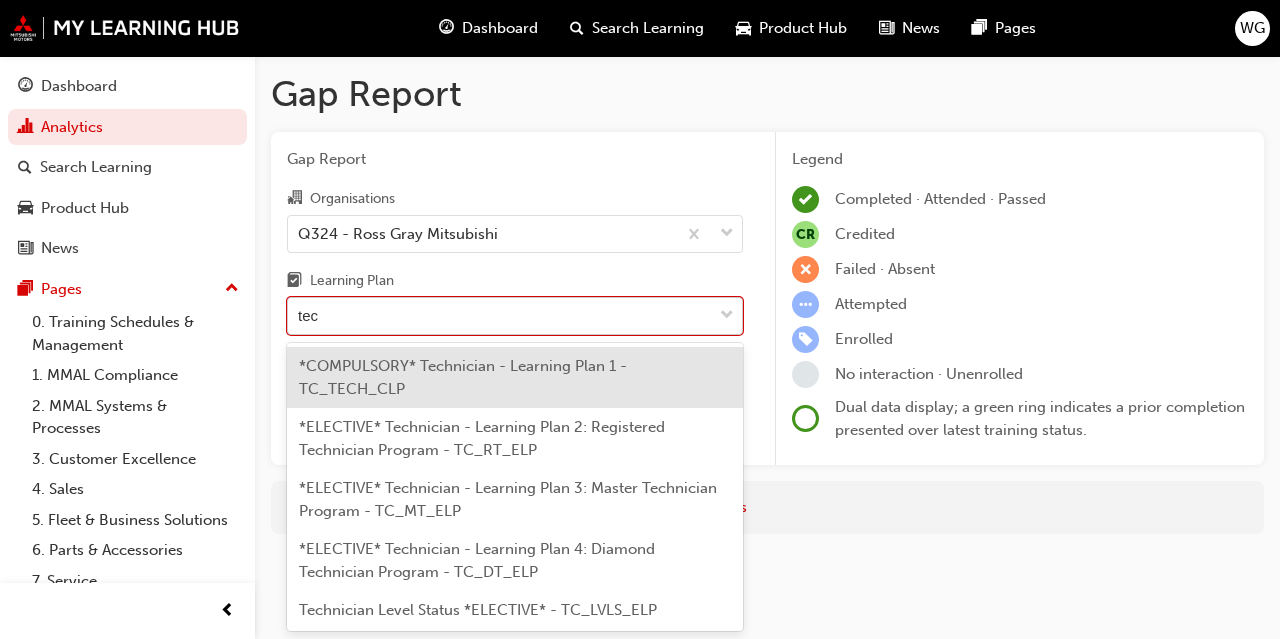 type on "tech" 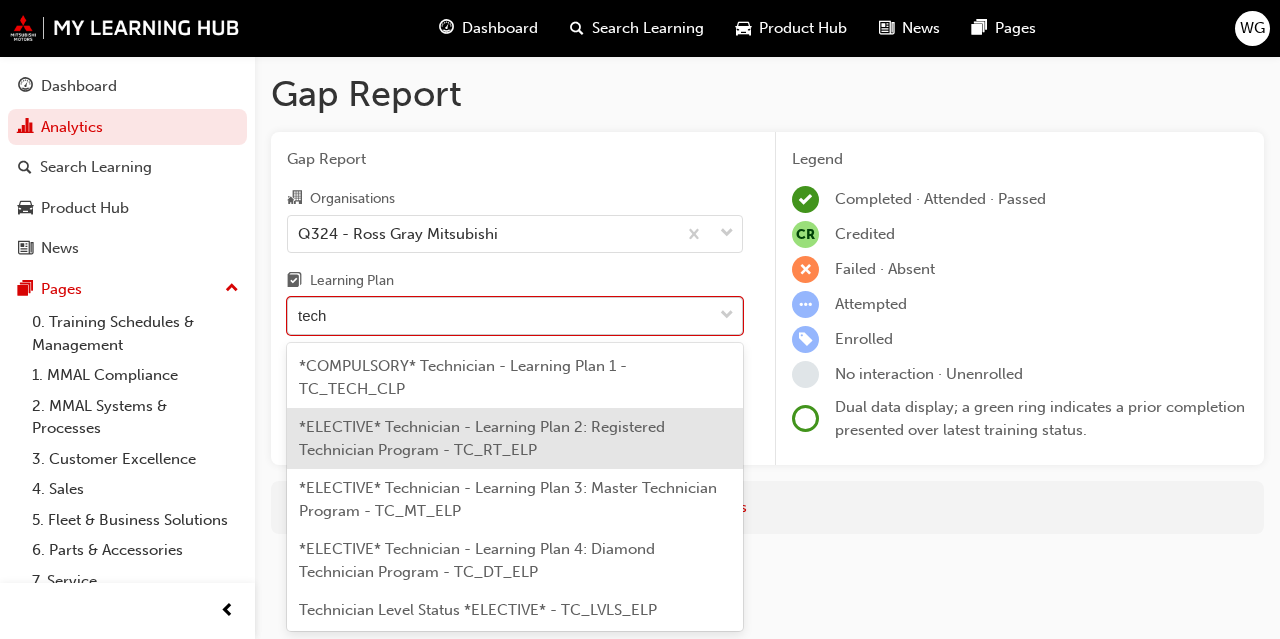 click on "*ELECTIVE* Technician - Learning Plan 2: Registered Technician Program - TC_RT_ELP" at bounding box center (482, 438) 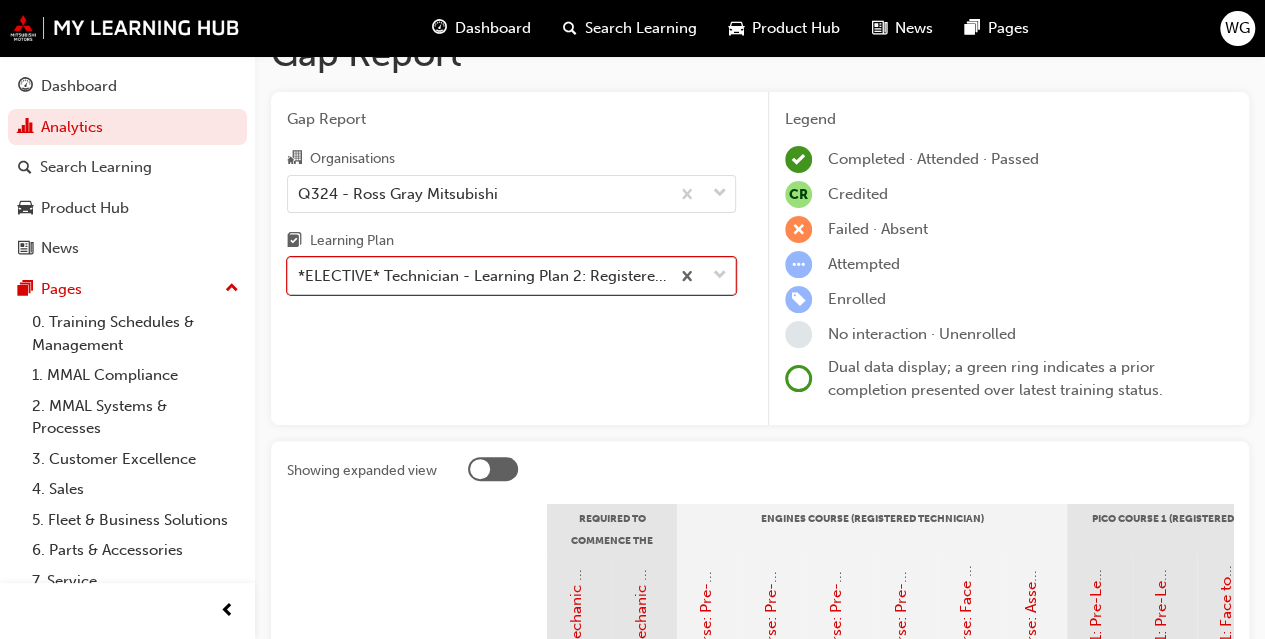 scroll, scrollTop: 0, scrollLeft: 0, axis: both 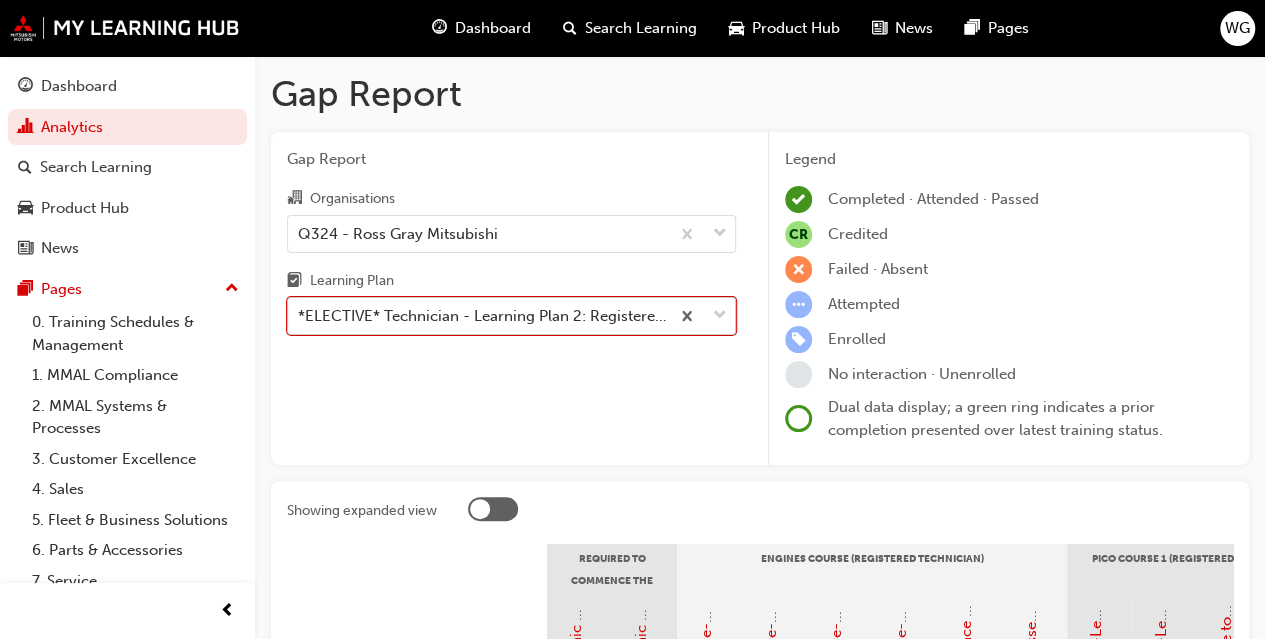 drag, startPoint x: 344, startPoint y: 372, endPoint x: 309, endPoint y: 349, distance: 41.880783 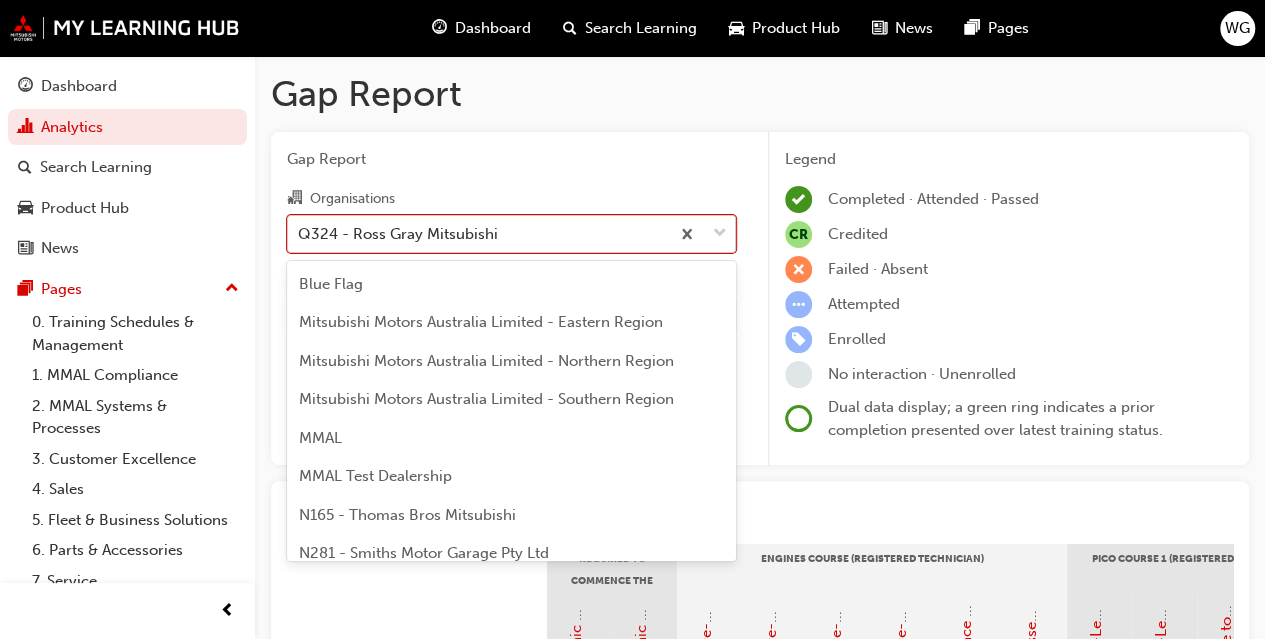 click on "Q324 - Ross Gray Mitsubishi" at bounding box center [398, 233] 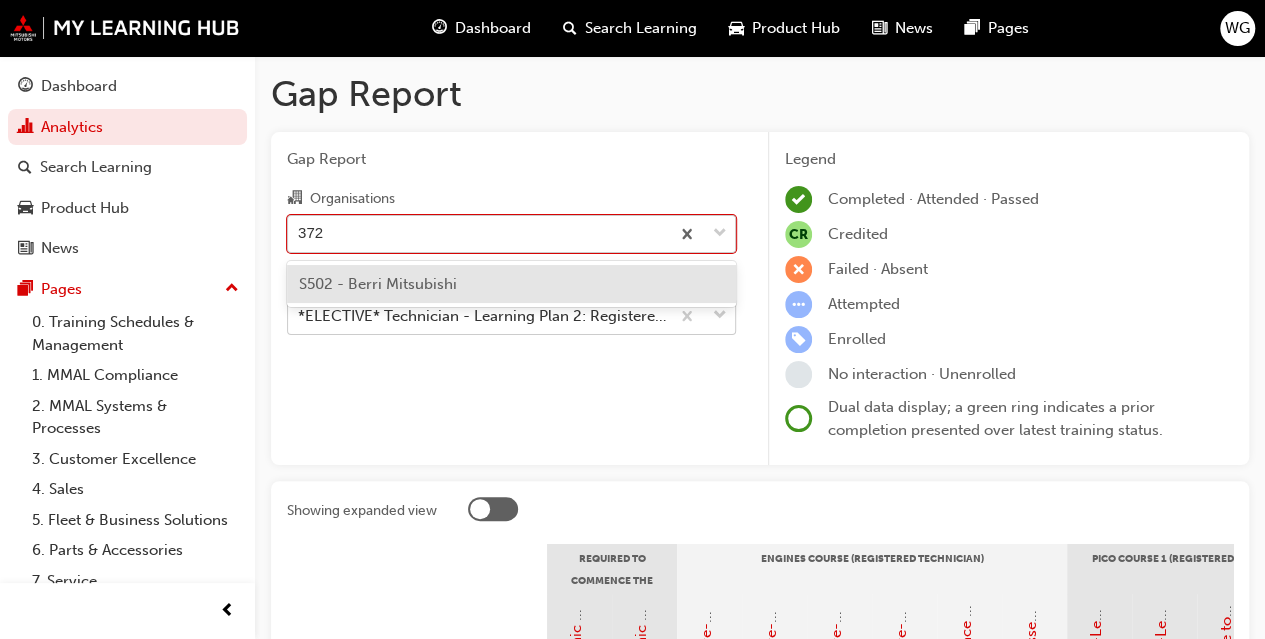 scroll, scrollTop: 0, scrollLeft: 0, axis: both 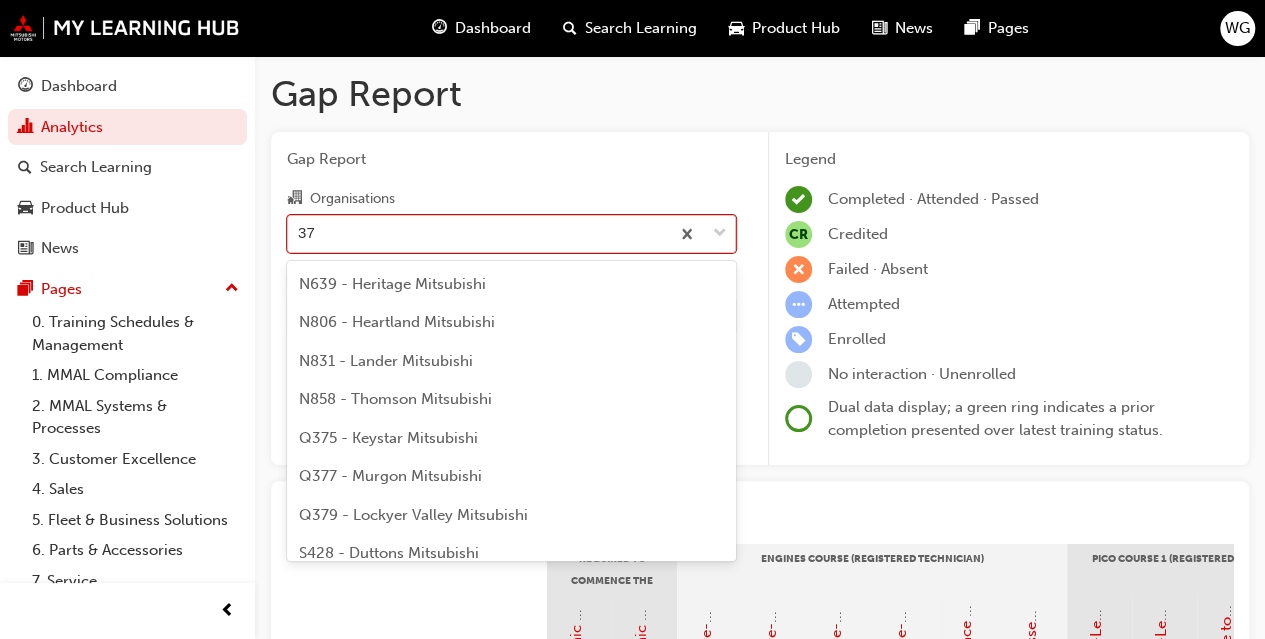 type on "3" 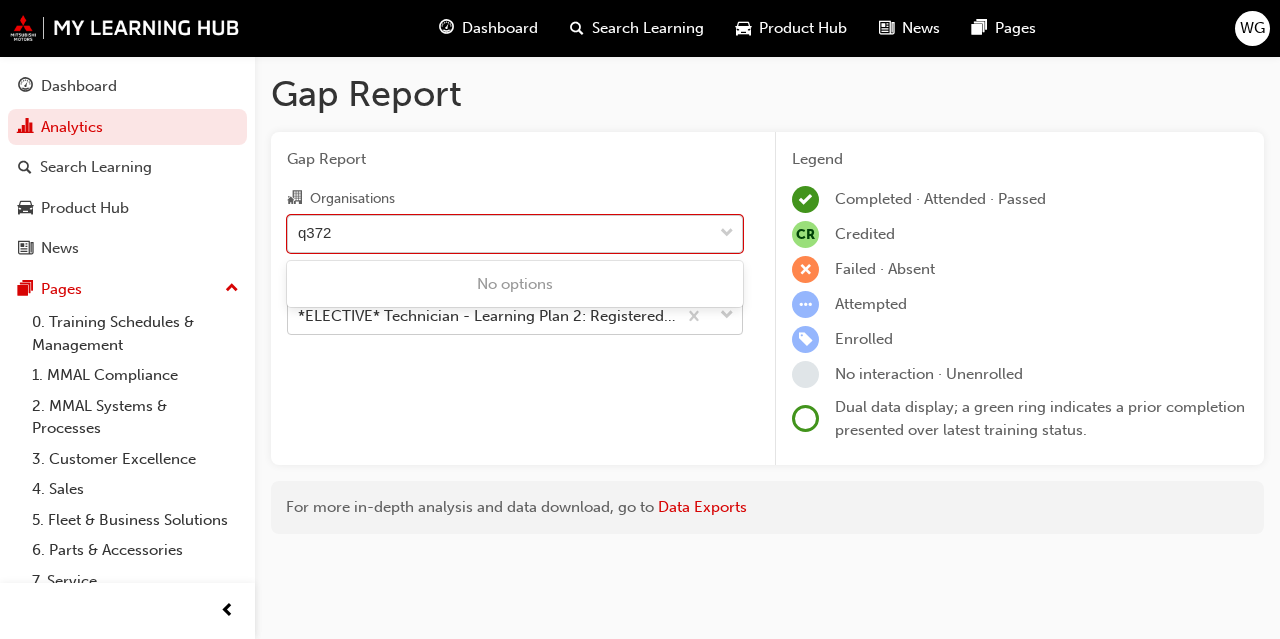 type on "q372" 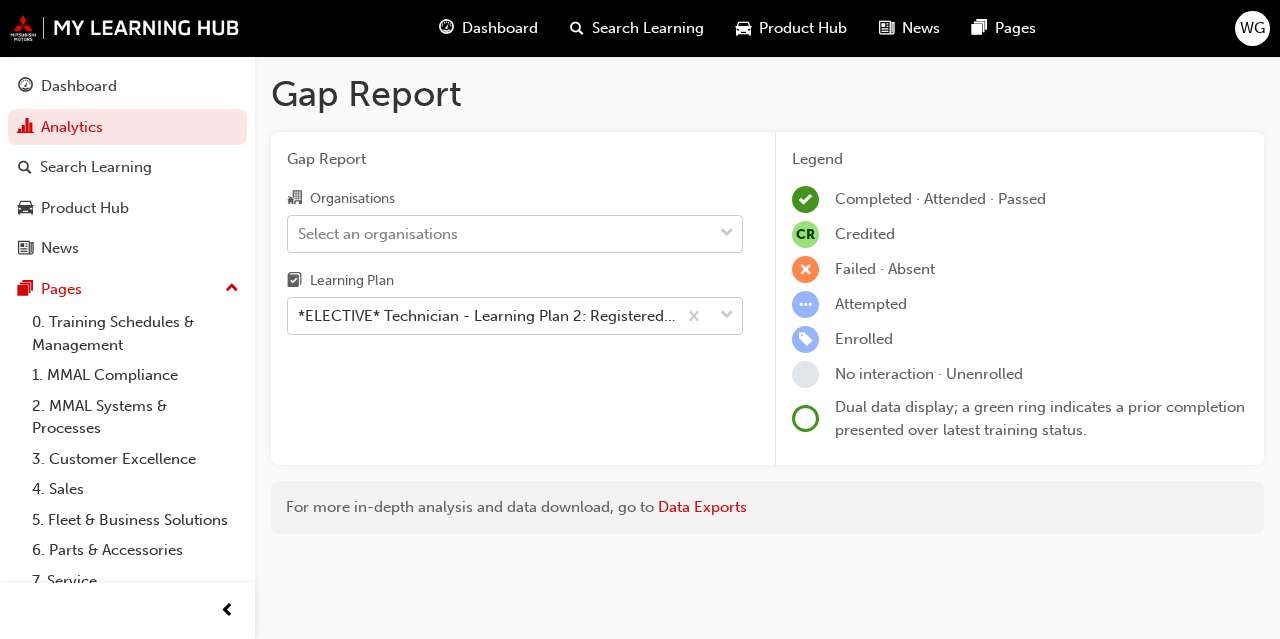 click on "Gap Report Organisations Select an organisations Learning Plan *ELECTIVE* Technician - Learning Plan 2: Registered Technician Program - TC_RT_ELP" at bounding box center [515, 299] 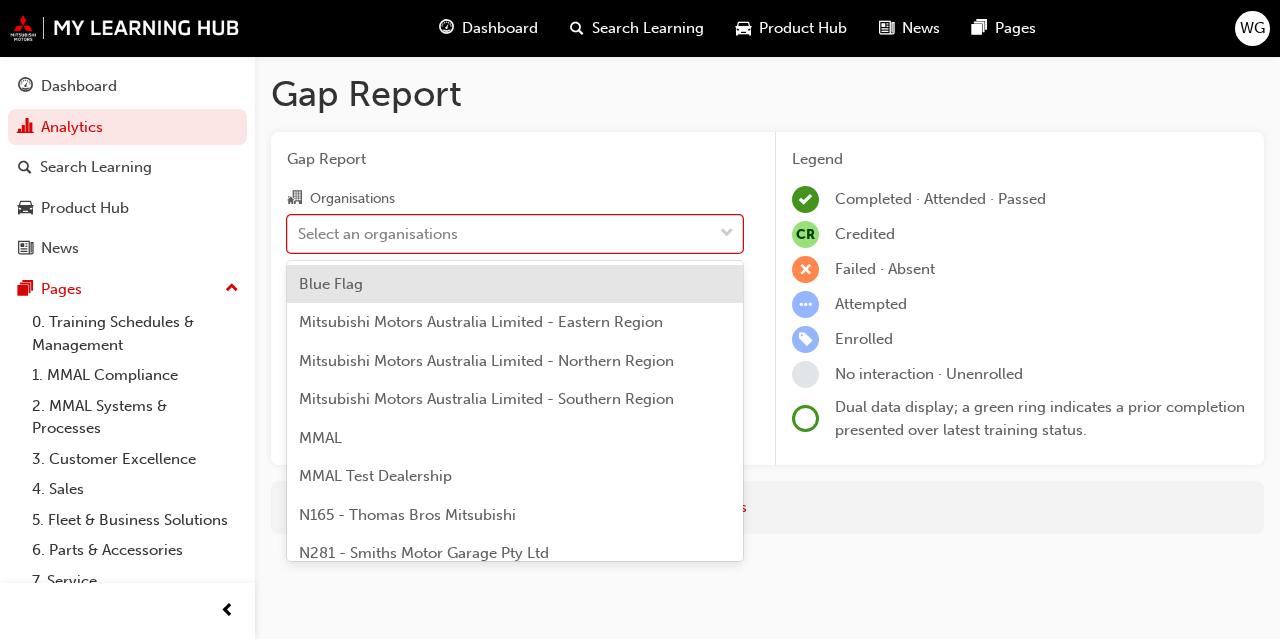 click on "Select an organisations" at bounding box center [378, 233] 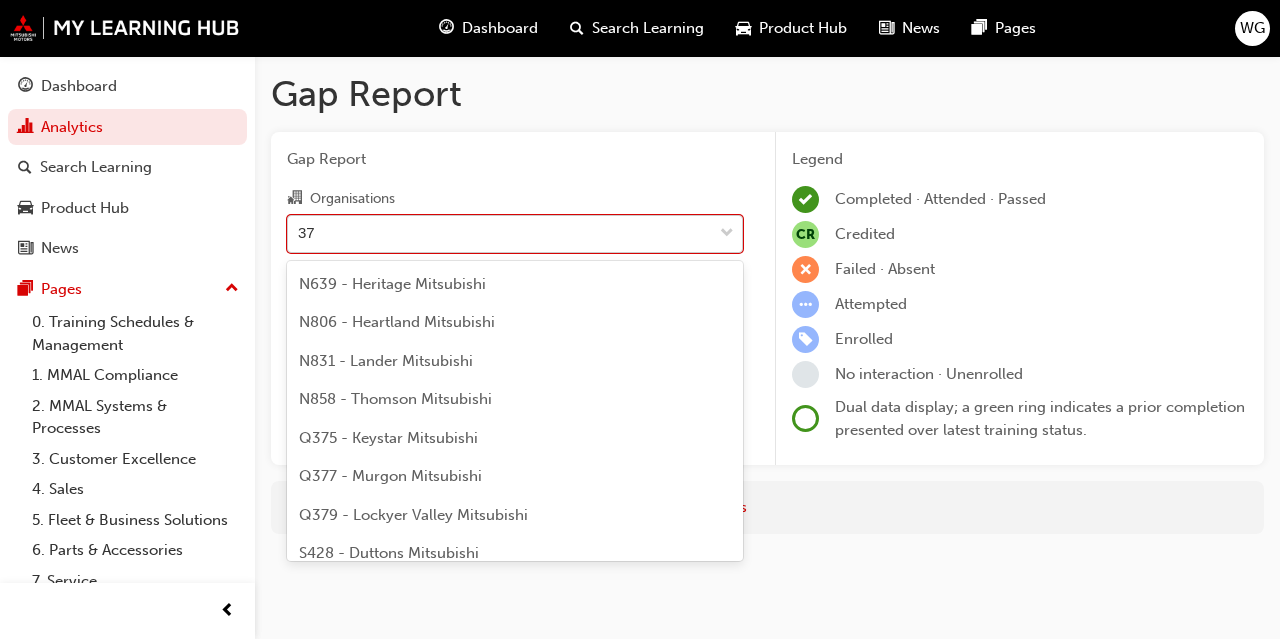 type on "3" 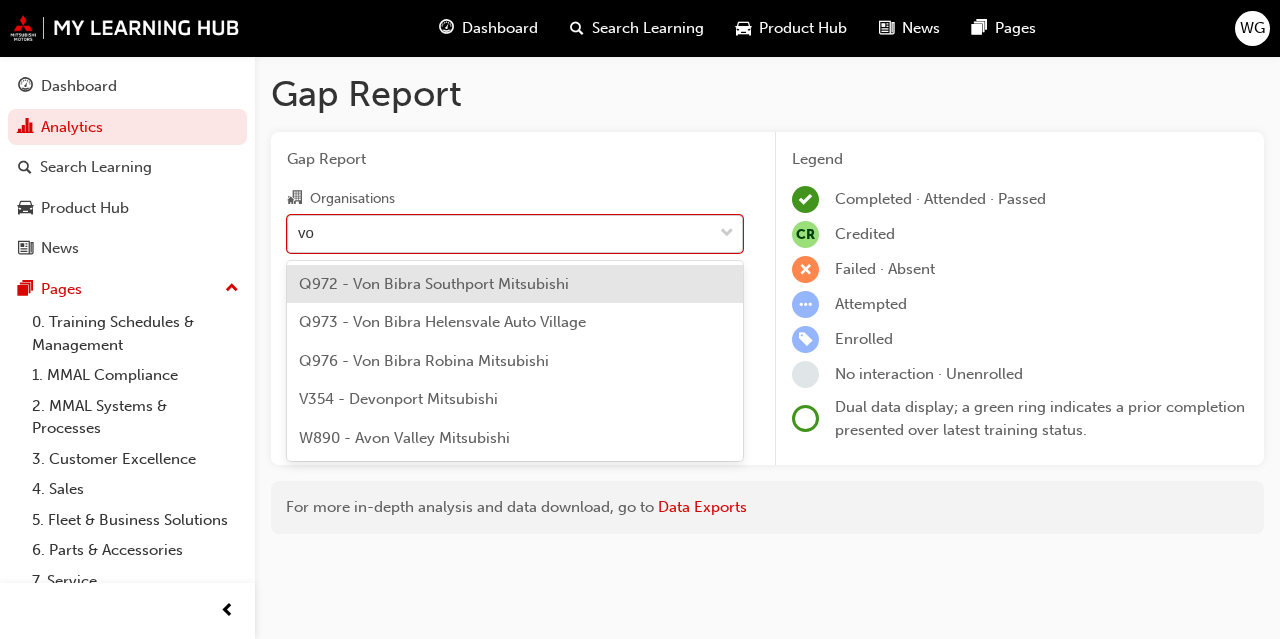 type on "von" 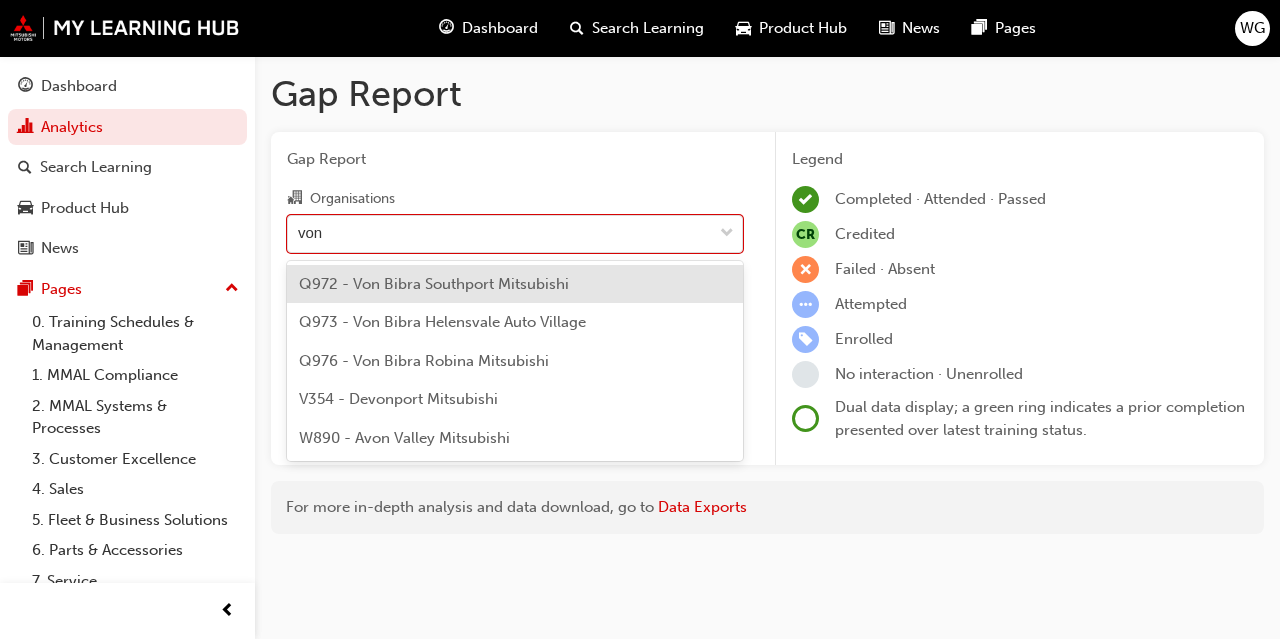 click on "Q972 - Von Bibra Southport Mitsubishi" at bounding box center (434, 284) 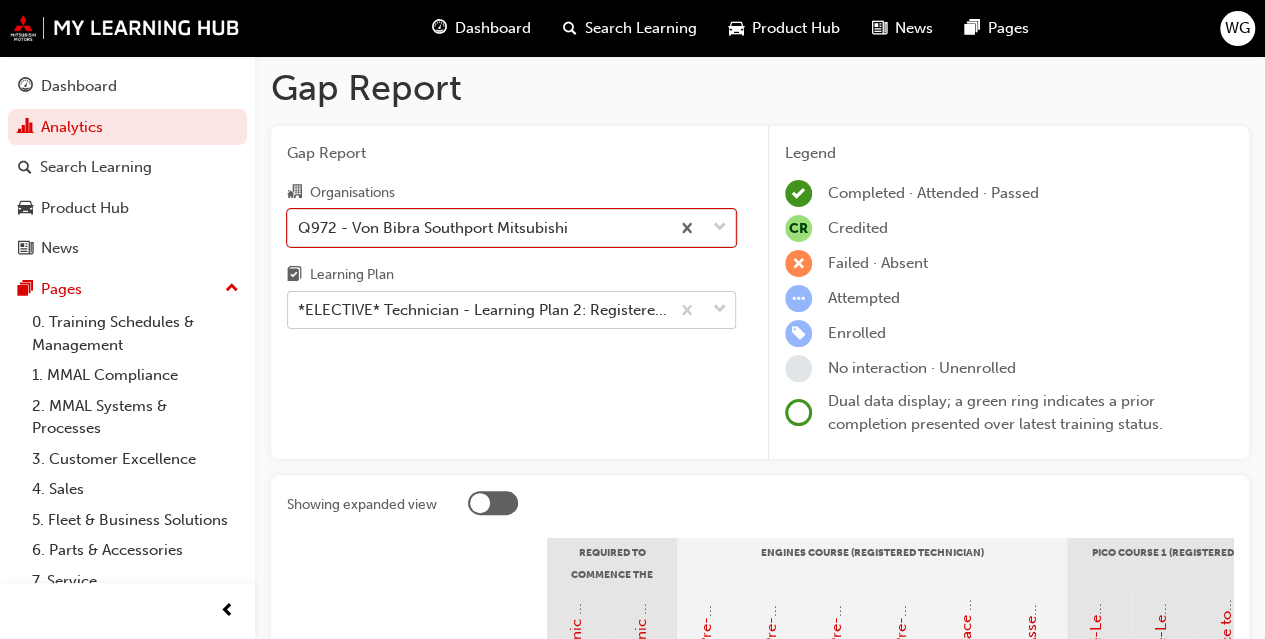 scroll, scrollTop: 0, scrollLeft: 0, axis: both 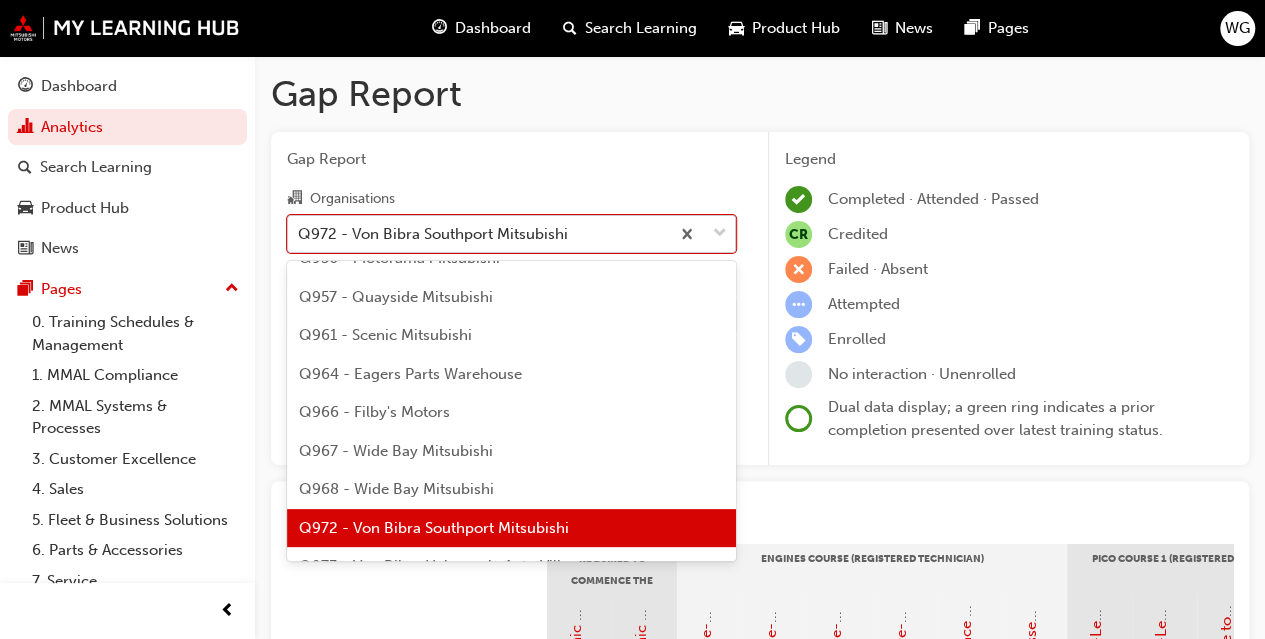 click on "Q972 - Von Bibra Southport Mitsubishi" at bounding box center (433, 233) 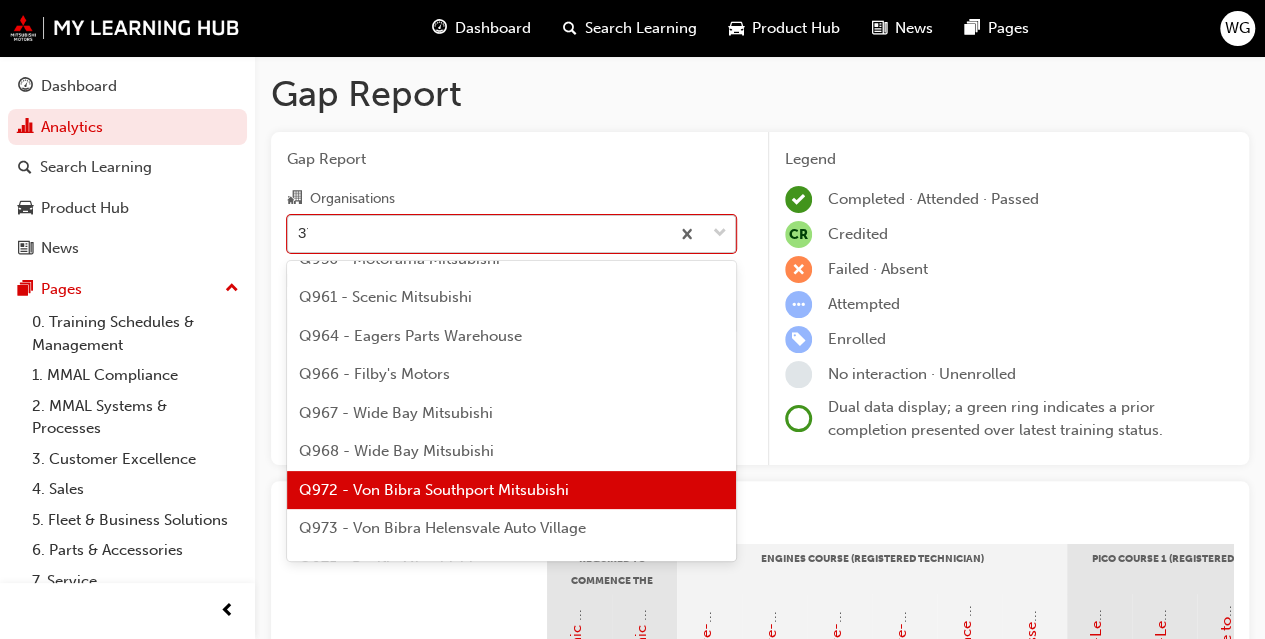 scroll, scrollTop: 555, scrollLeft: 0, axis: vertical 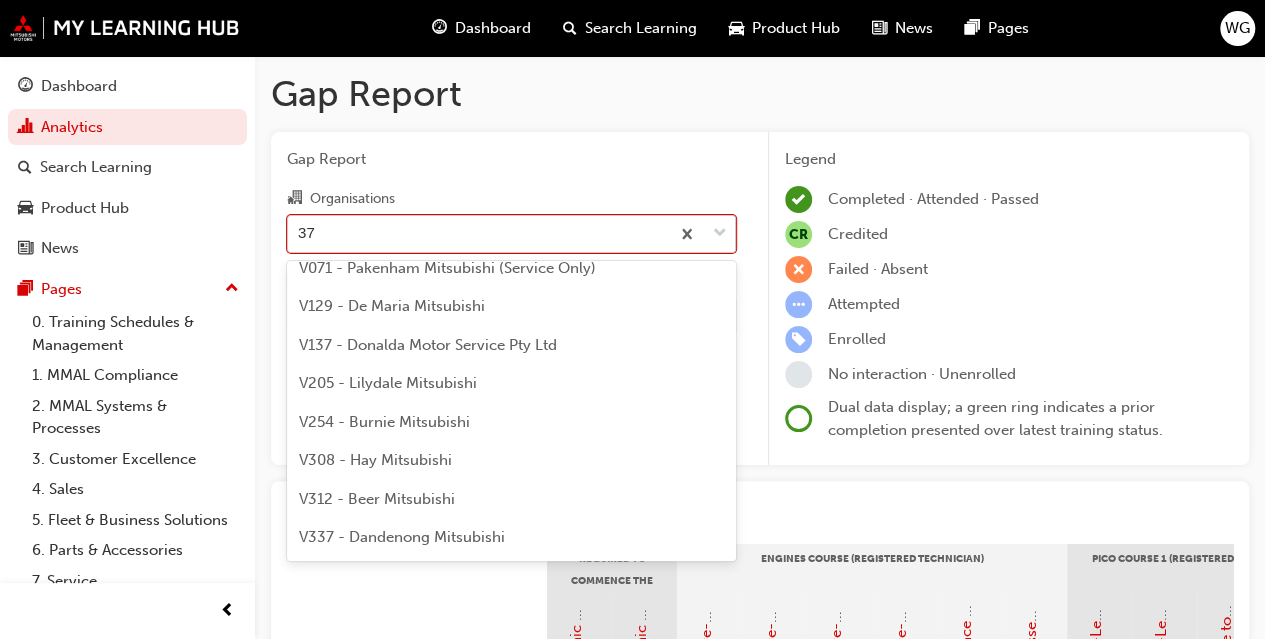type on "3" 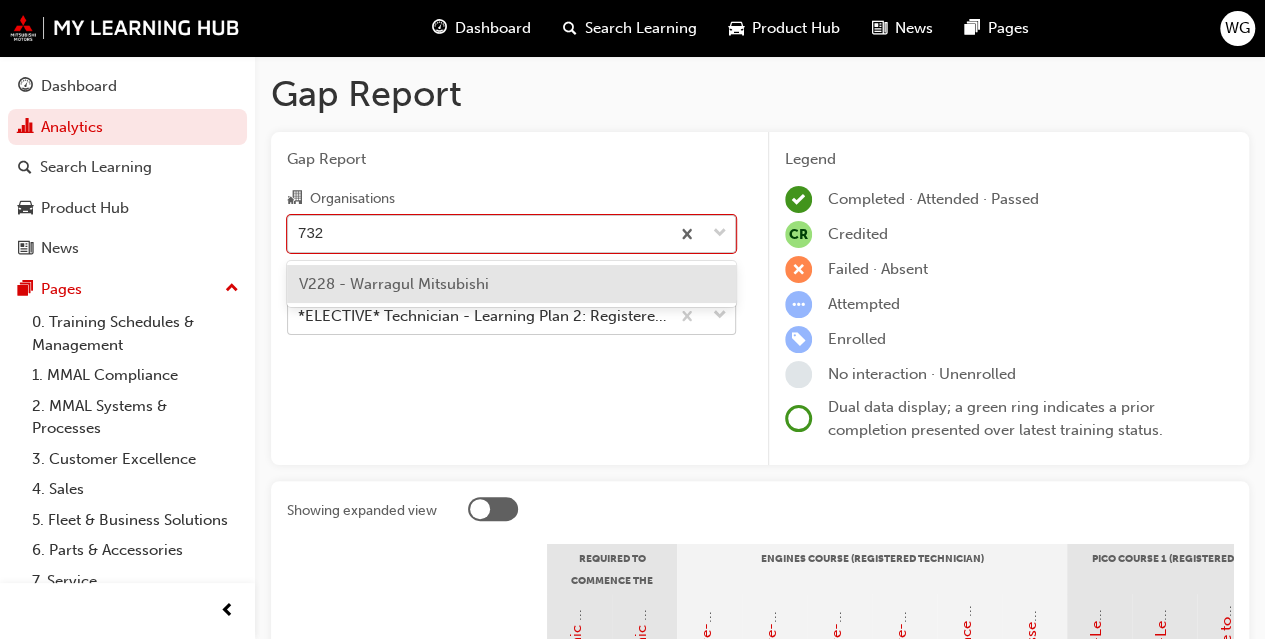 scroll, scrollTop: 0, scrollLeft: 0, axis: both 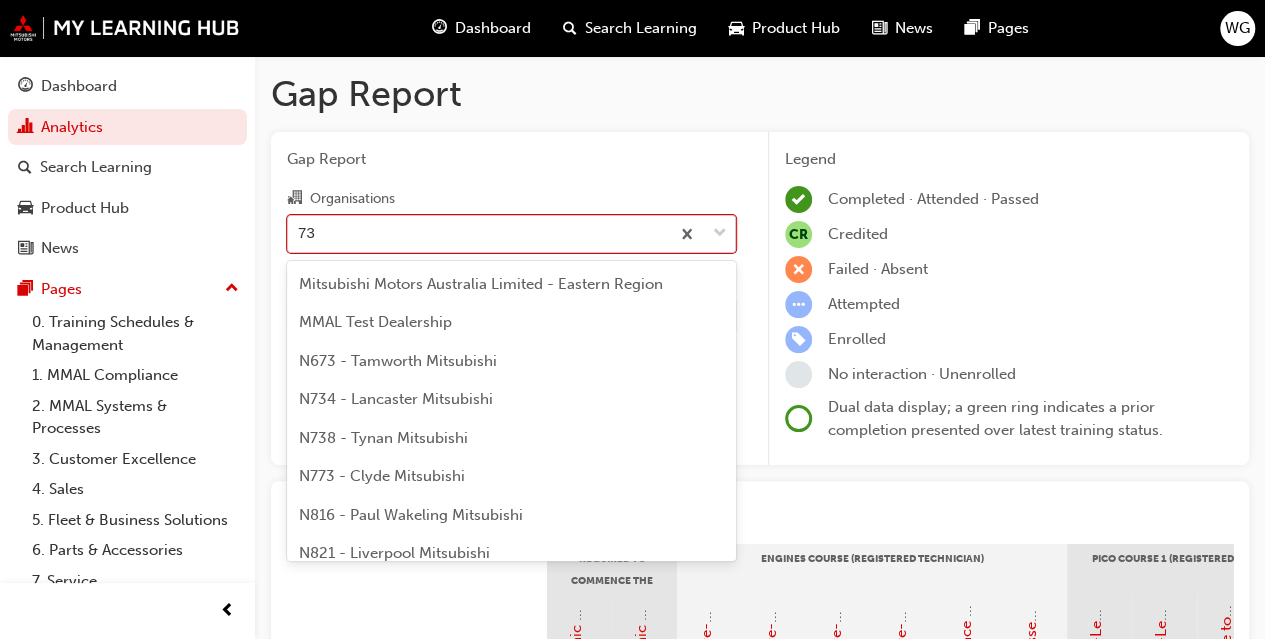type on "7" 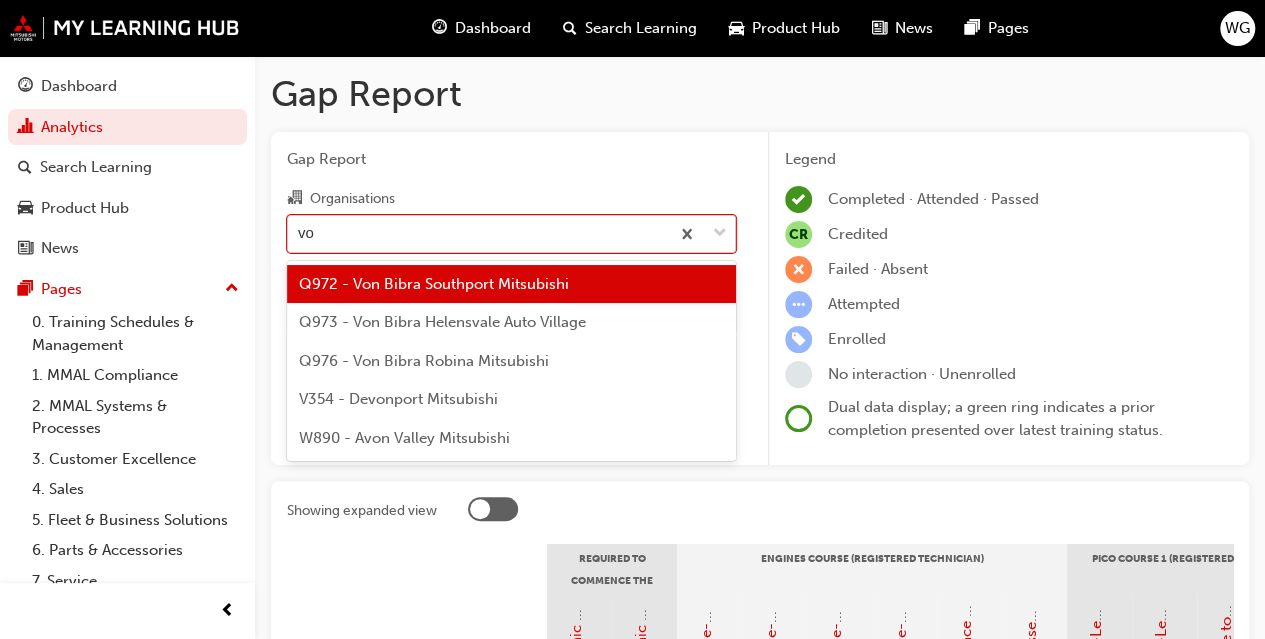 type on "von" 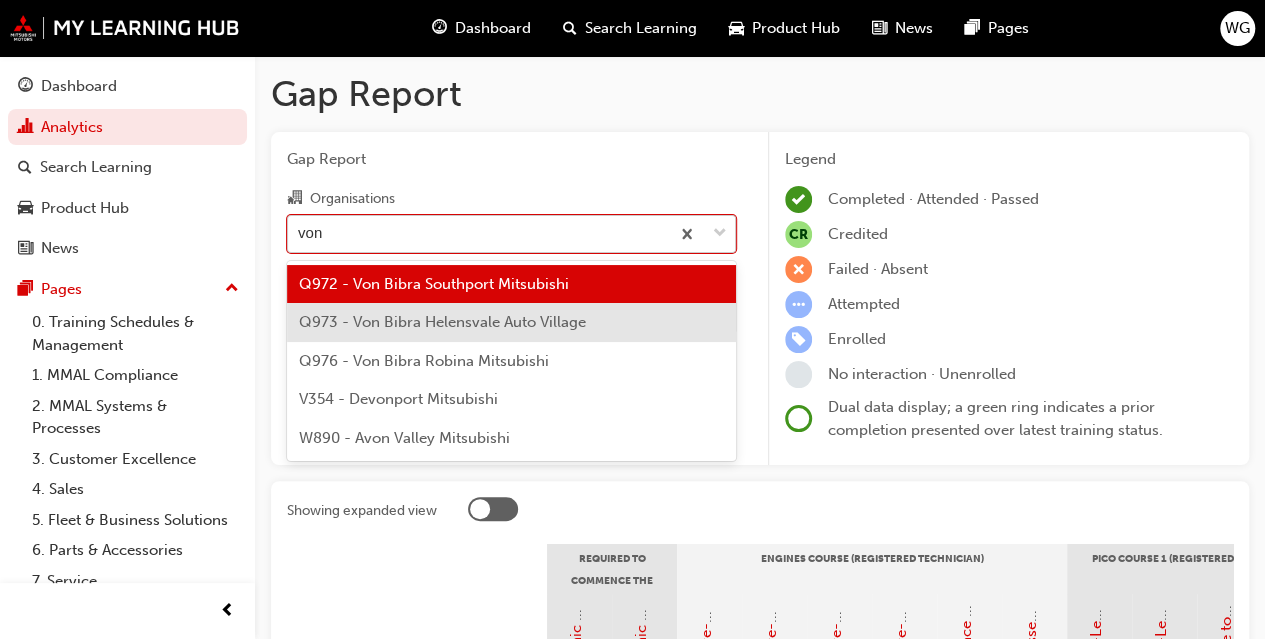 click on "Q973 - Von Bibra Helensvale Auto Village" at bounding box center [442, 322] 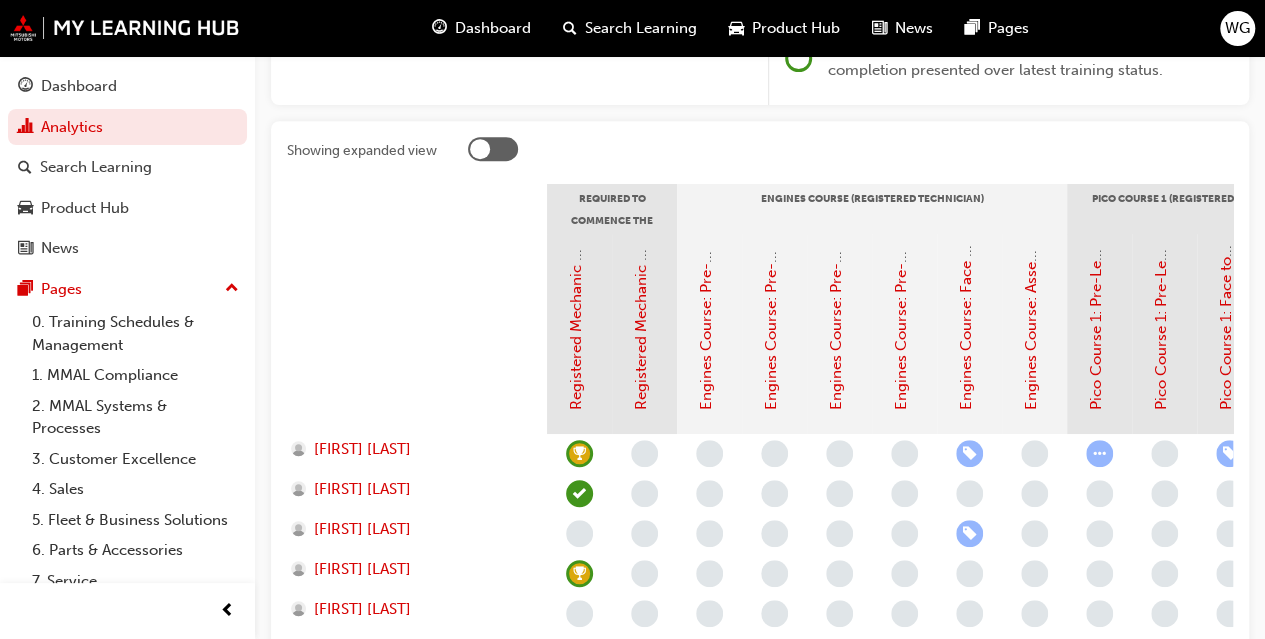 scroll, scrollTop: 359, scrollLeft: 0, axis: vertical 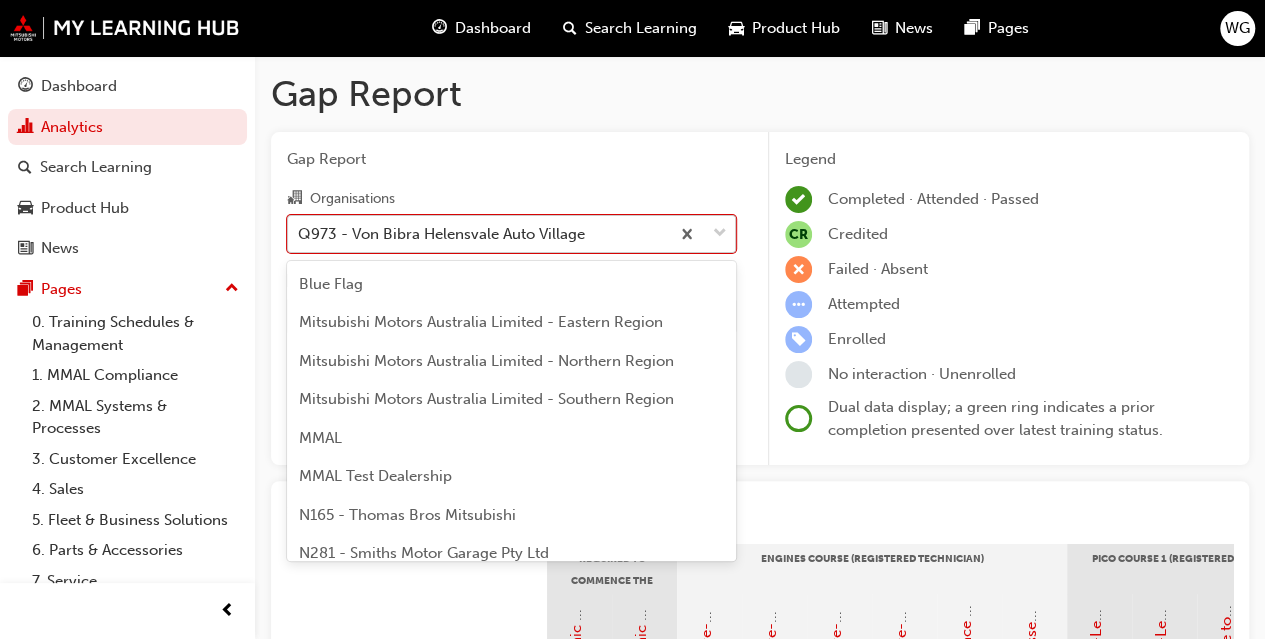 click on "Q973 - Von Bibra Helensvale Auto Village" at bounding box center (441, 233) 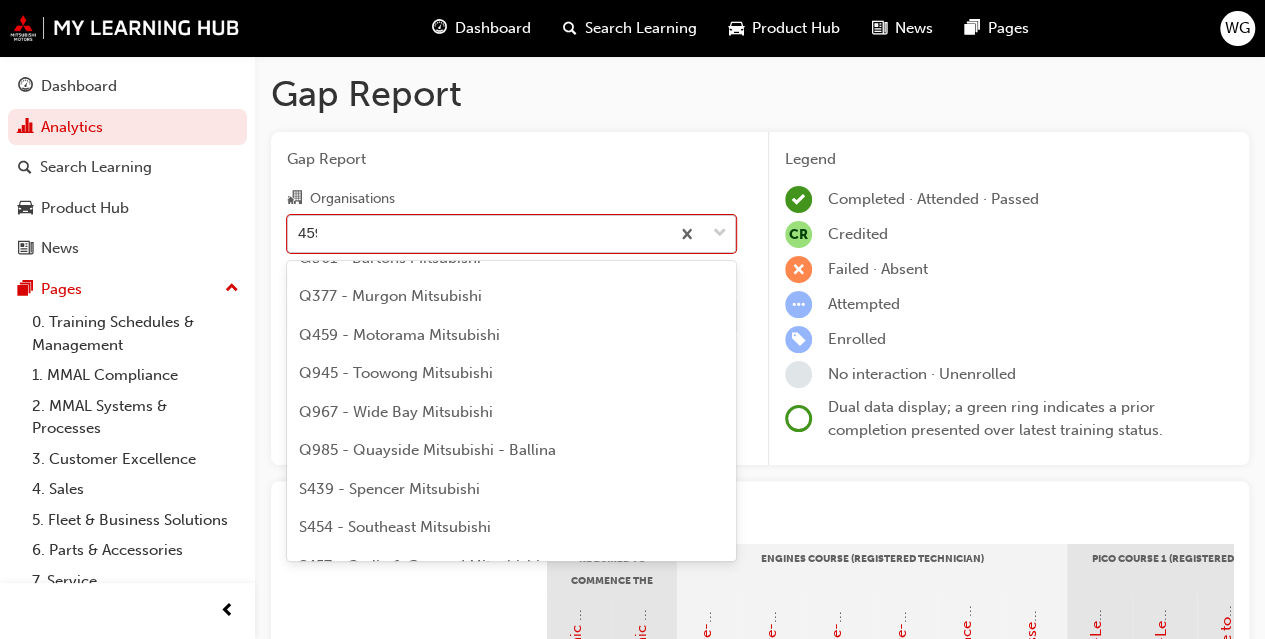 scroll, scrollTop: 0, scrollLeft: 0, axis: both 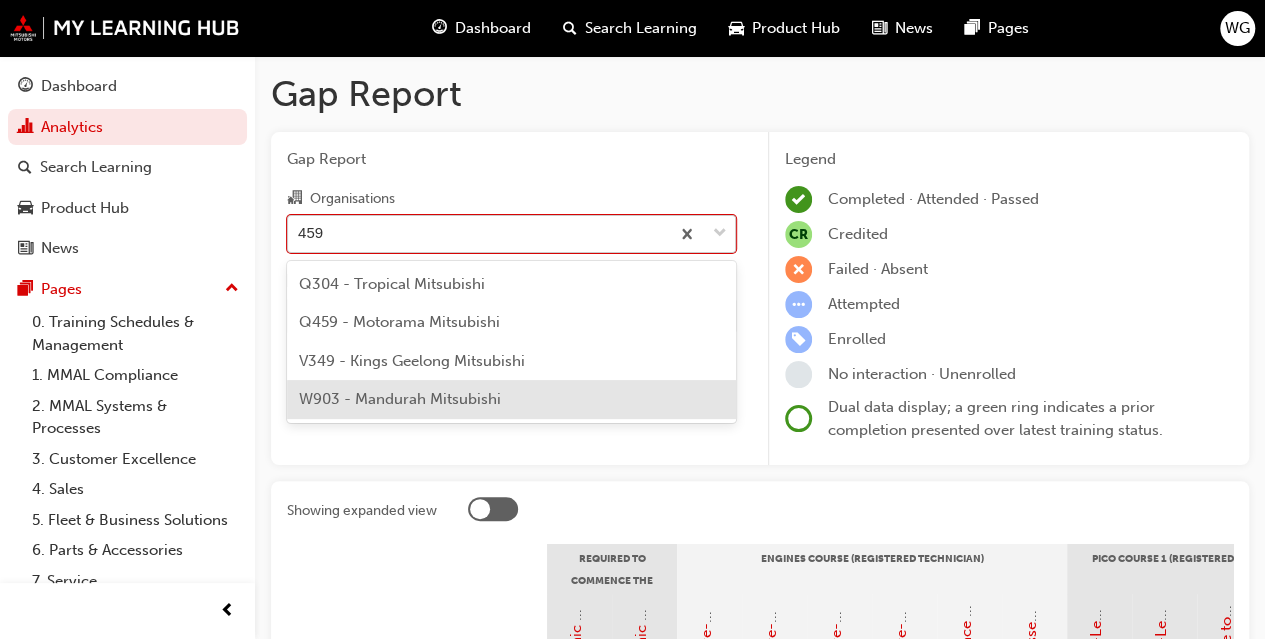 type on "459" 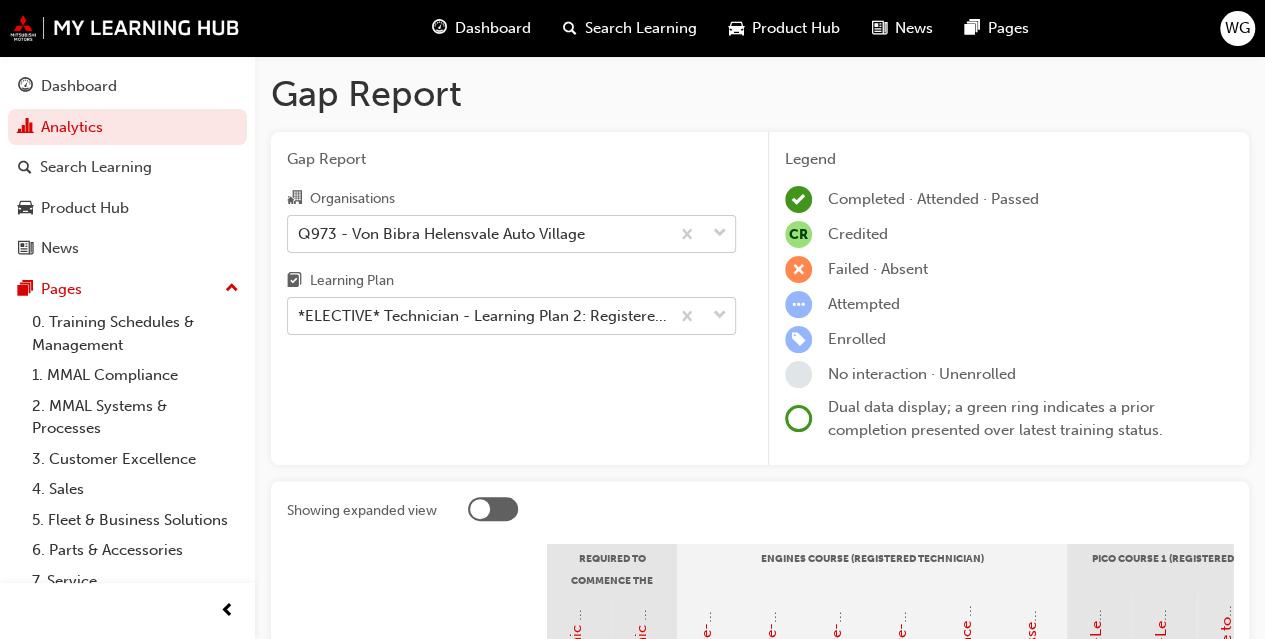 click on "Gap Report Organisations Q324 - [FIRST] [LAST] Mitsubishi Learning Plan *ELECTIVE* Technician - Learning Plan 2: Registered Technician Program - TC_RT_ELP" at bounding box center (511, 299) 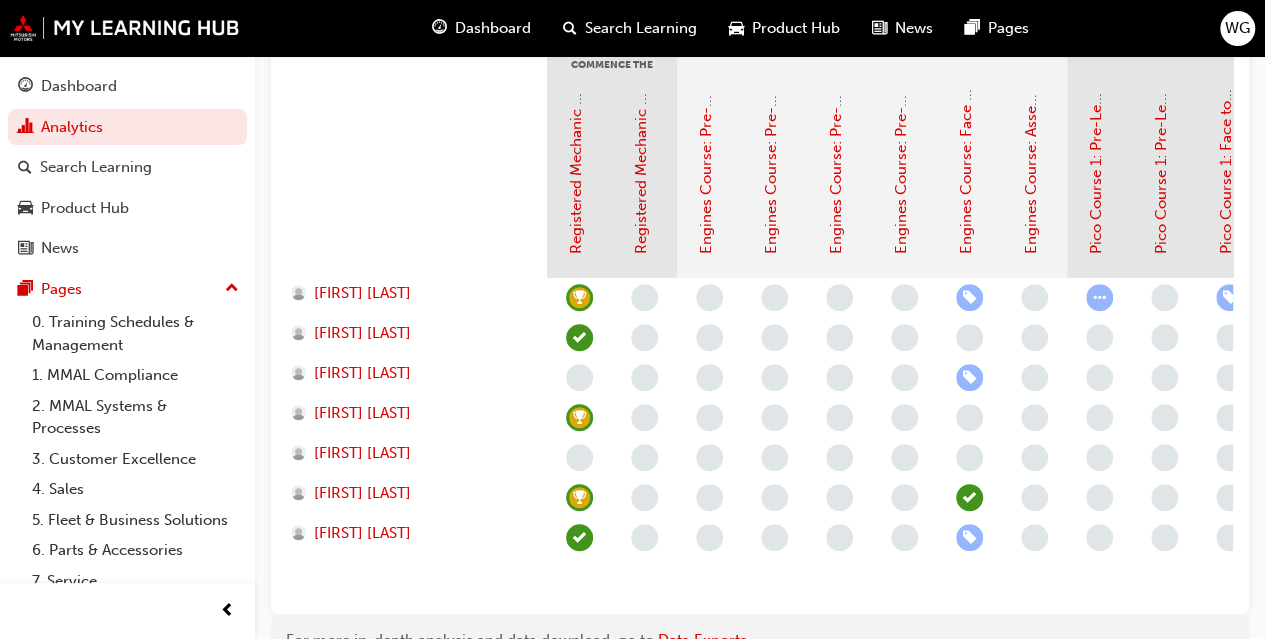 scroll, scrollTop: 520, scrollLeft: 0, axis: vertical 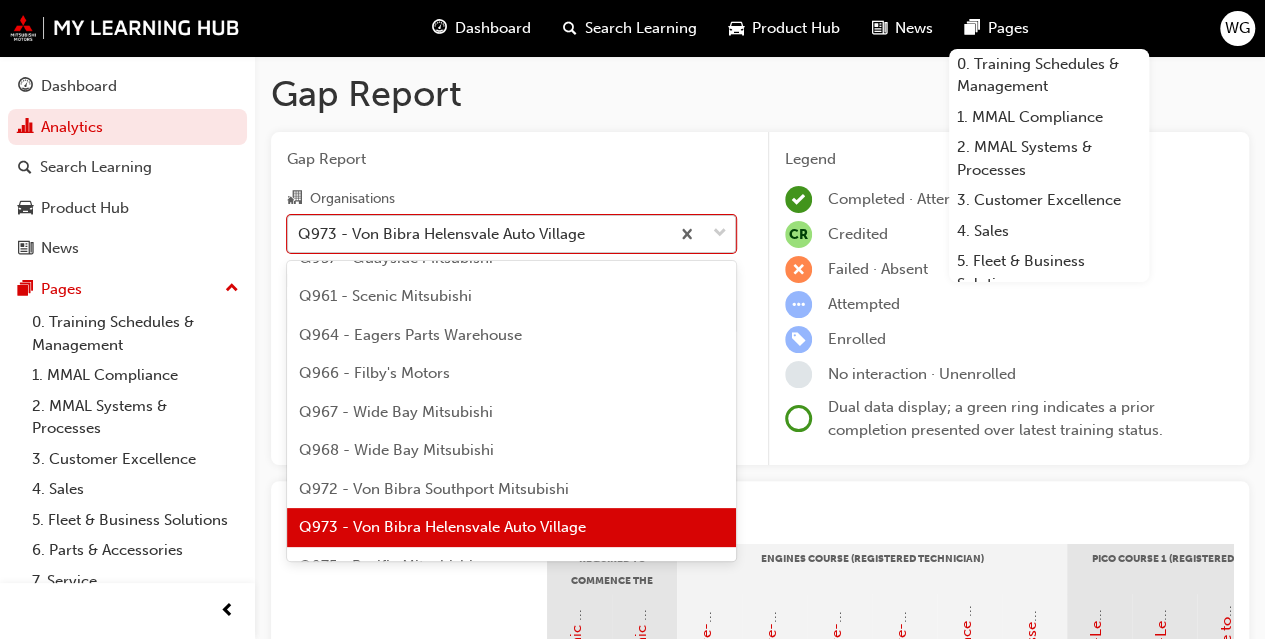 click on "Q973 - Von Bibra Helensvale Auto Village" at bounding box center [441, 233] 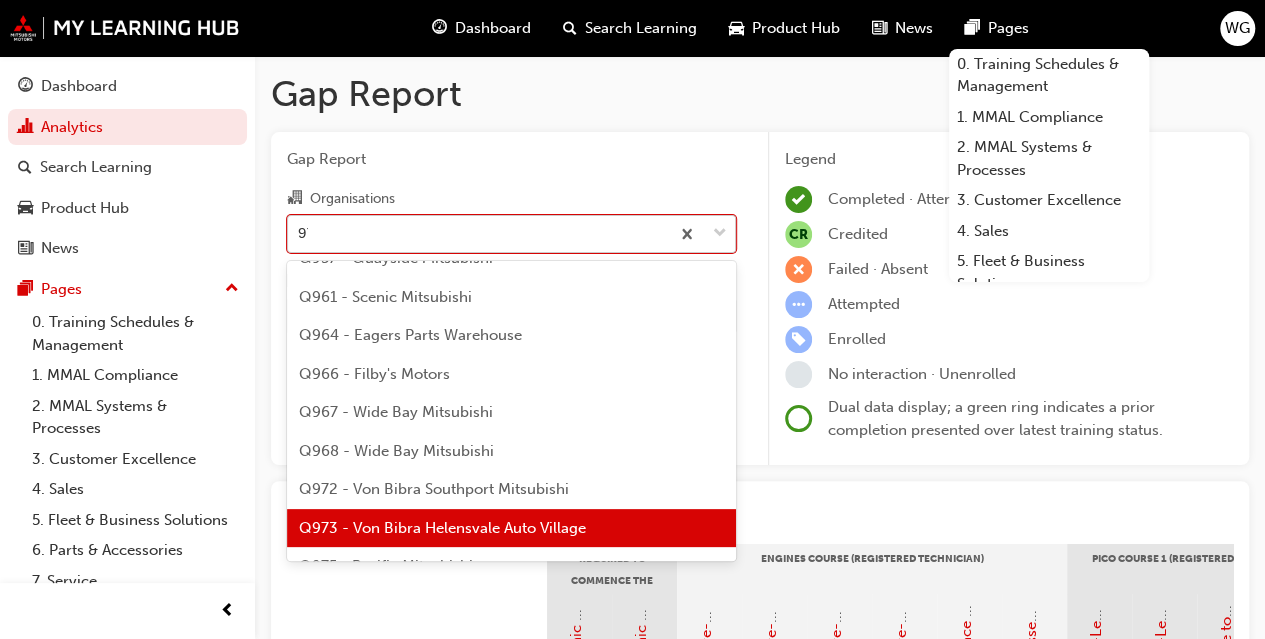 scroll, scrollTop: 411, scrollLeft: 0, axis: vertical 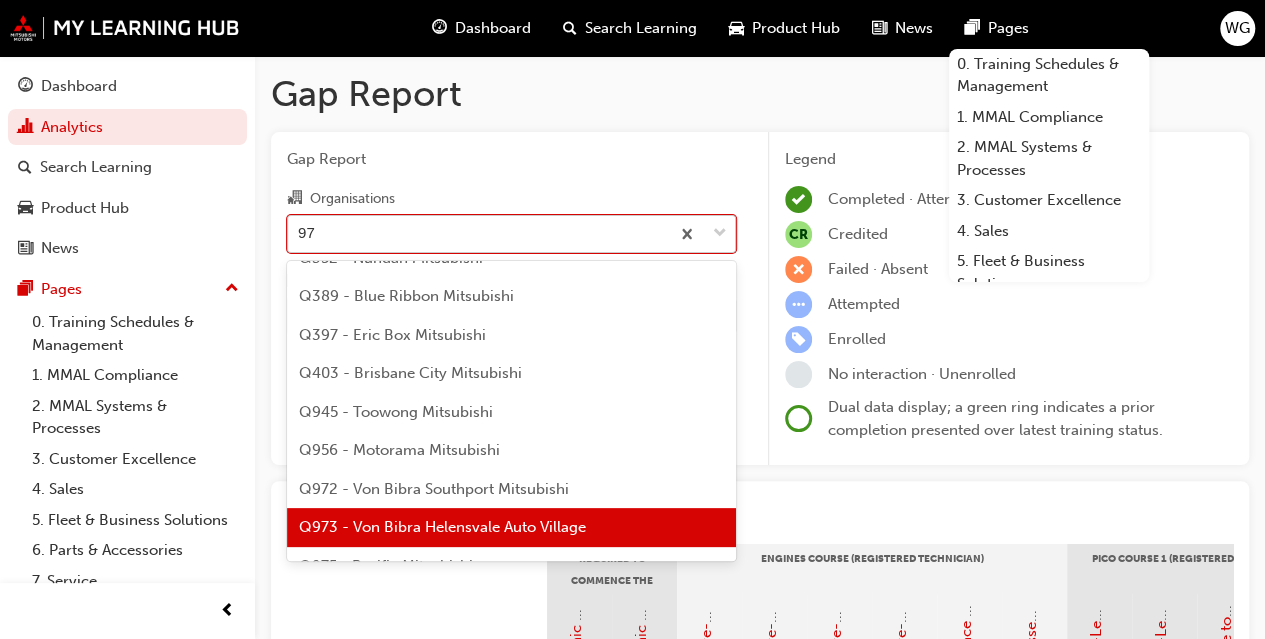 type on "975" 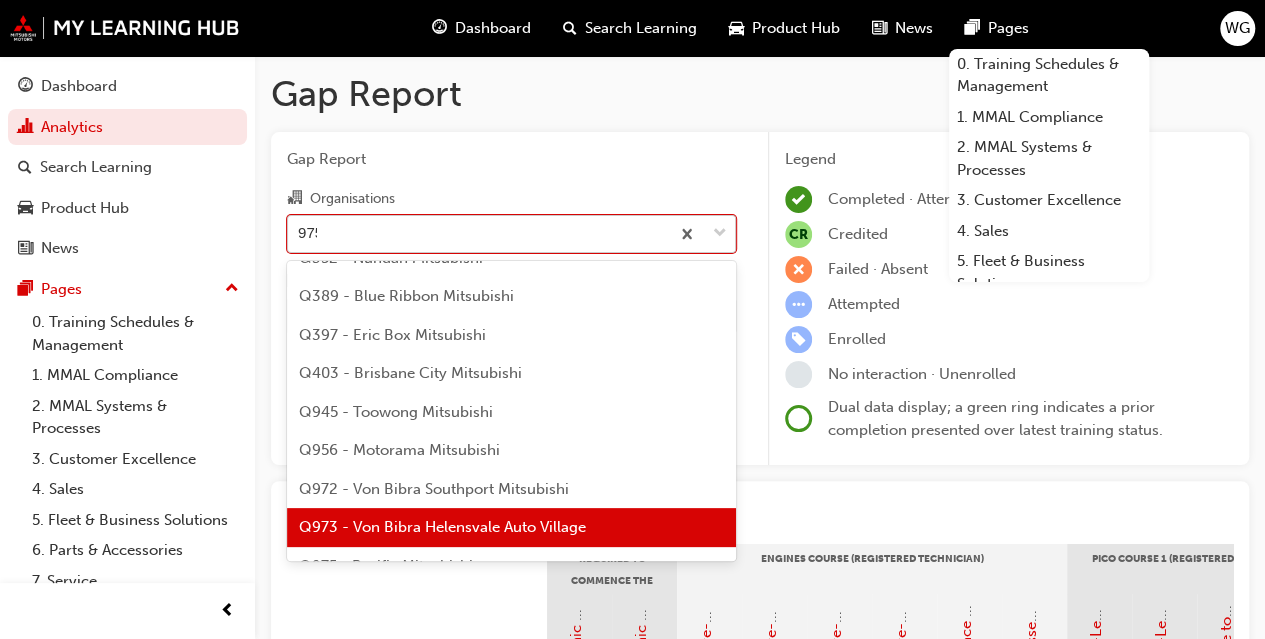 scroll, scrollTop: 0, scrollLeft: 0, axis: both 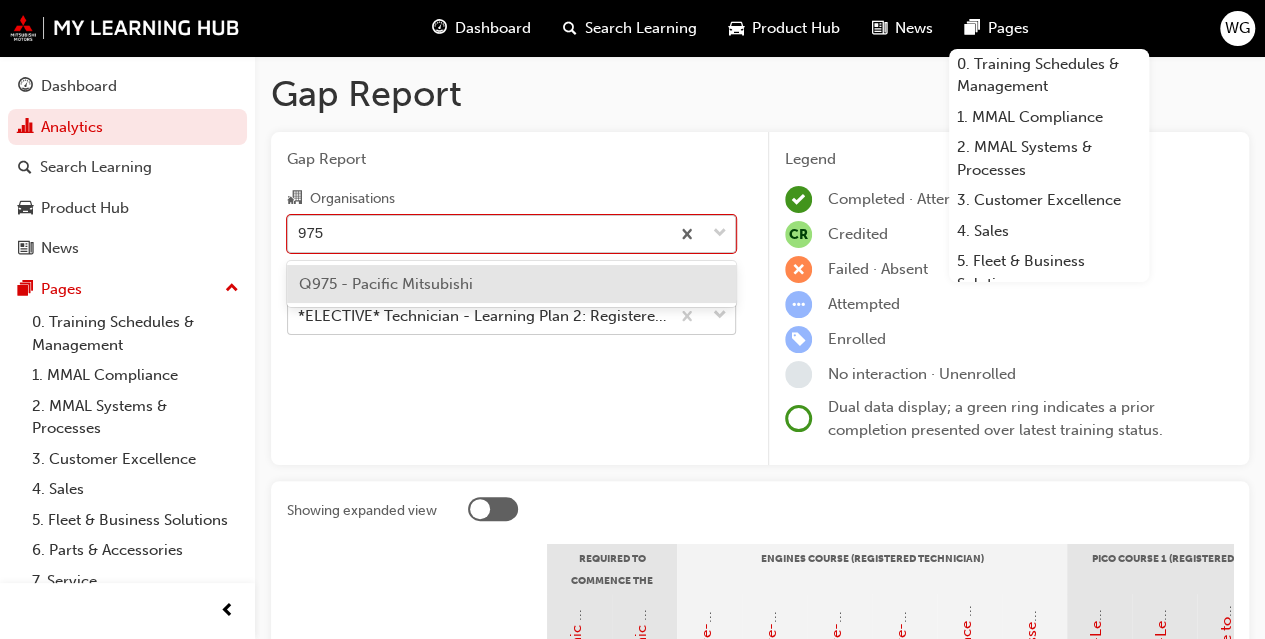 click on "Q975 - Pacific Mitsubishi" at bounding box center (386, 284) 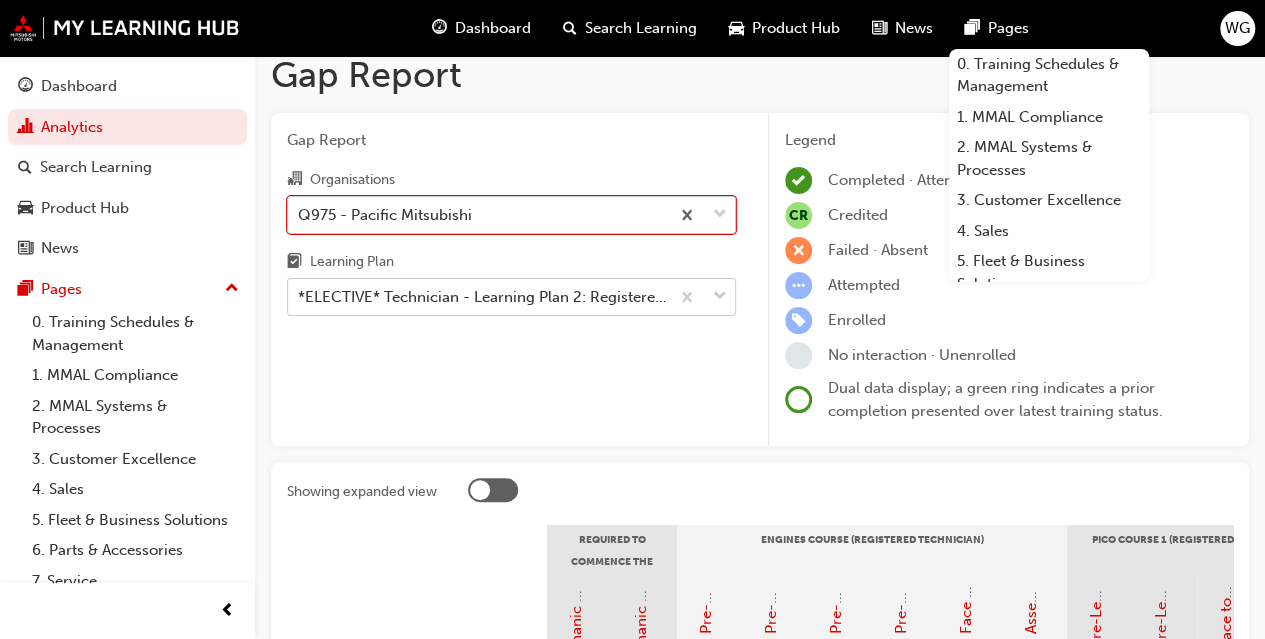 scroll, scrollTop: 0, scrollLeft: 0, axis: both 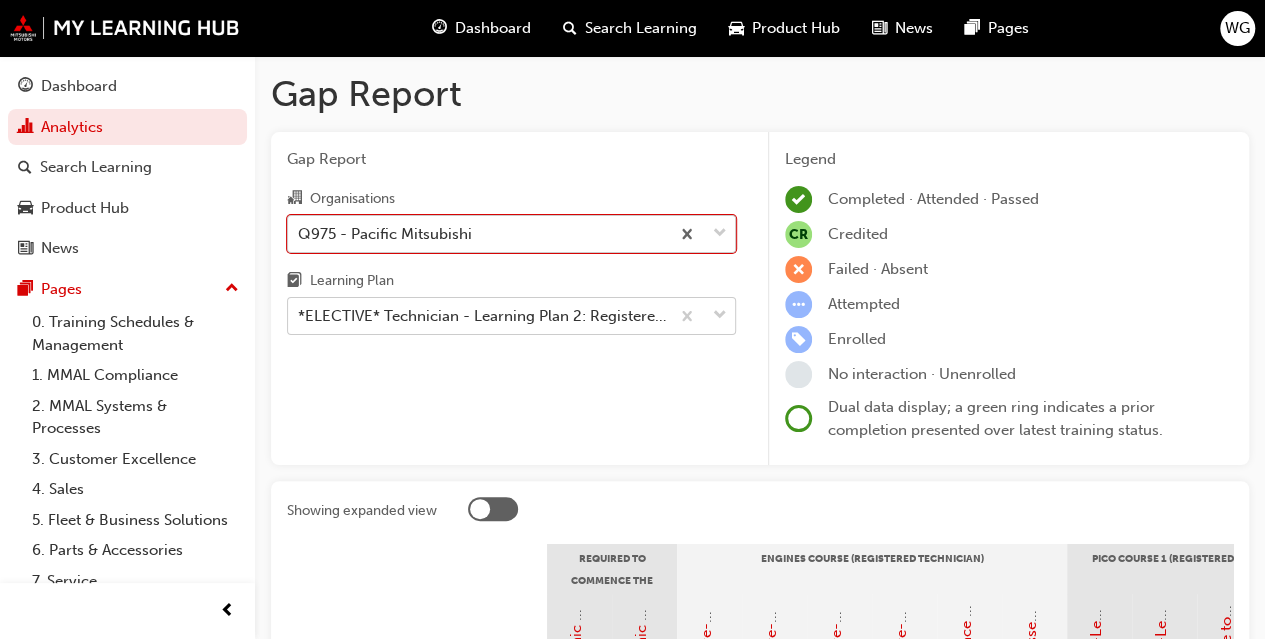 click on "Q975 - Pacific Mitsubishi" at bounding box center (385, 233) 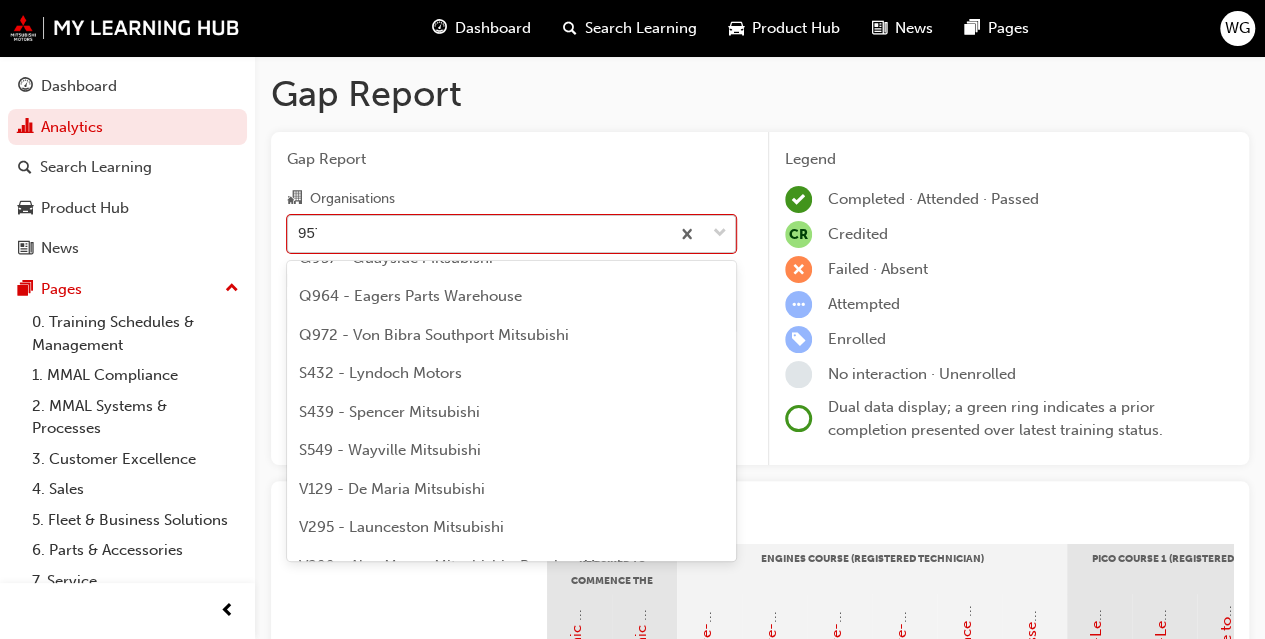 scroll, scrollTop: 0, scrollLeft: 0, axis: both 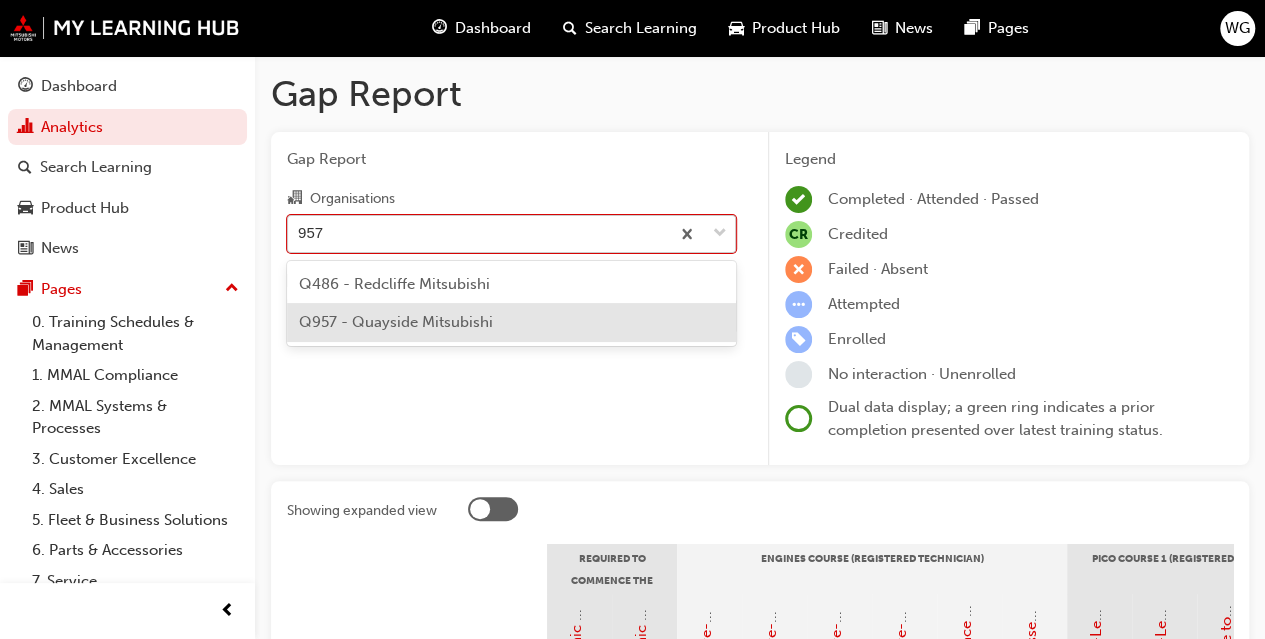 type on "957" 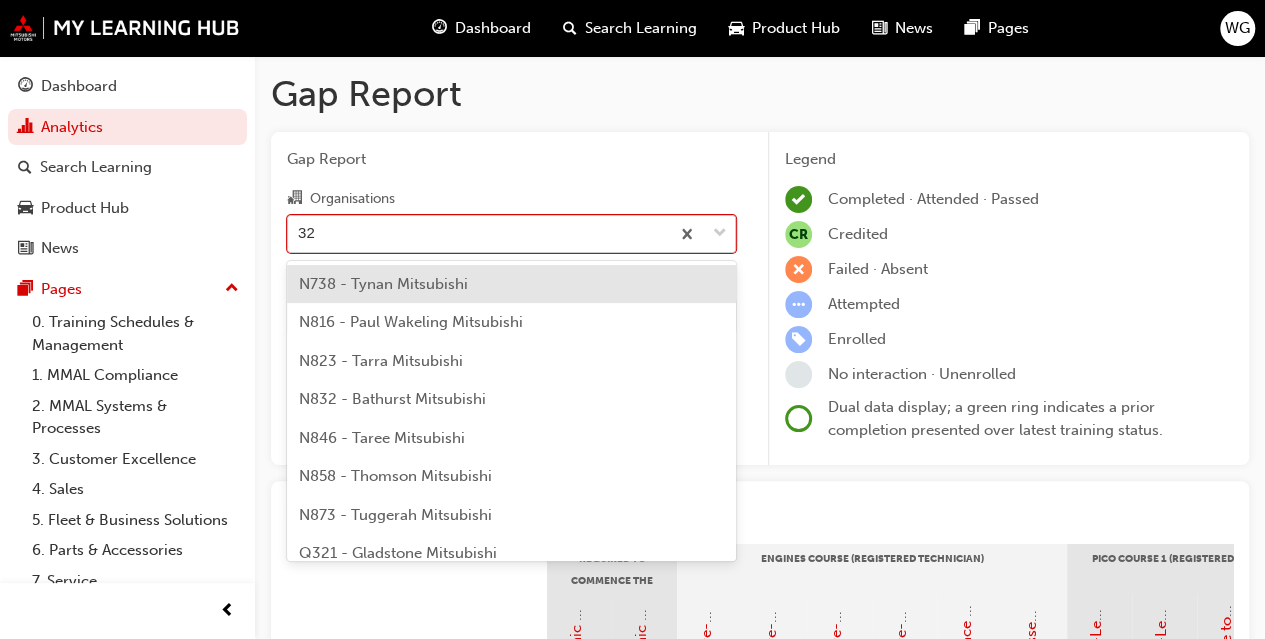 type on "324" 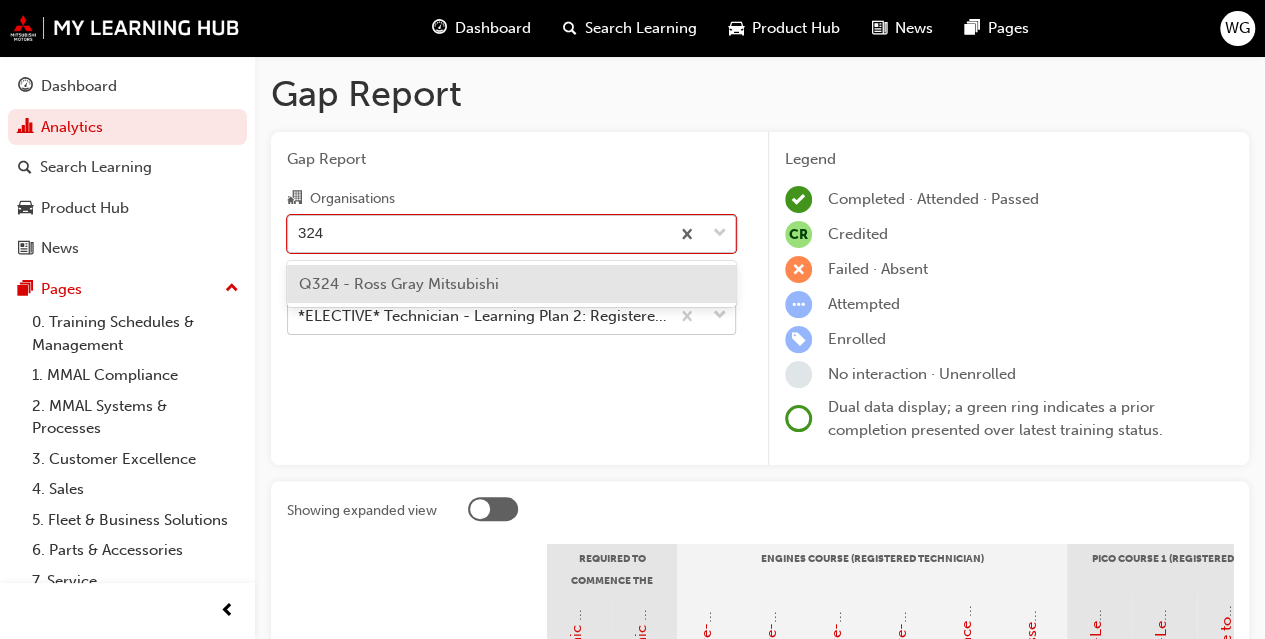 click on "Q324 - Ross Gray Mitsubishi" at bounding box center (399, 284) 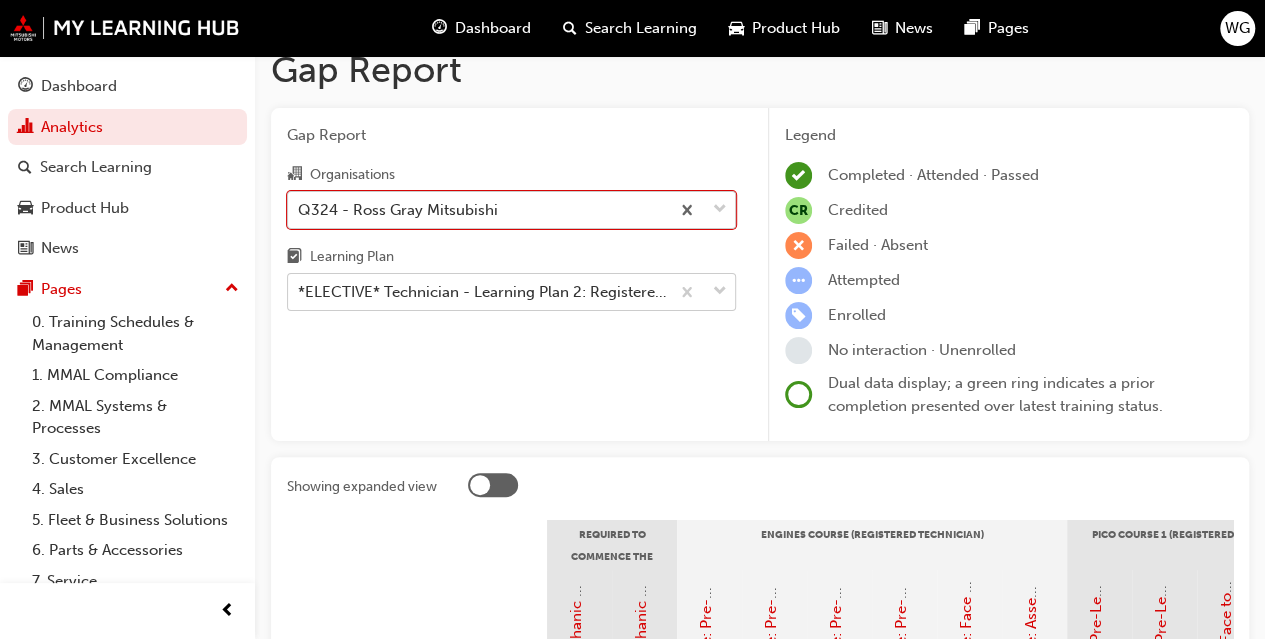 scroll, scrollTop: 0, scrollLeft: 0, axis: both 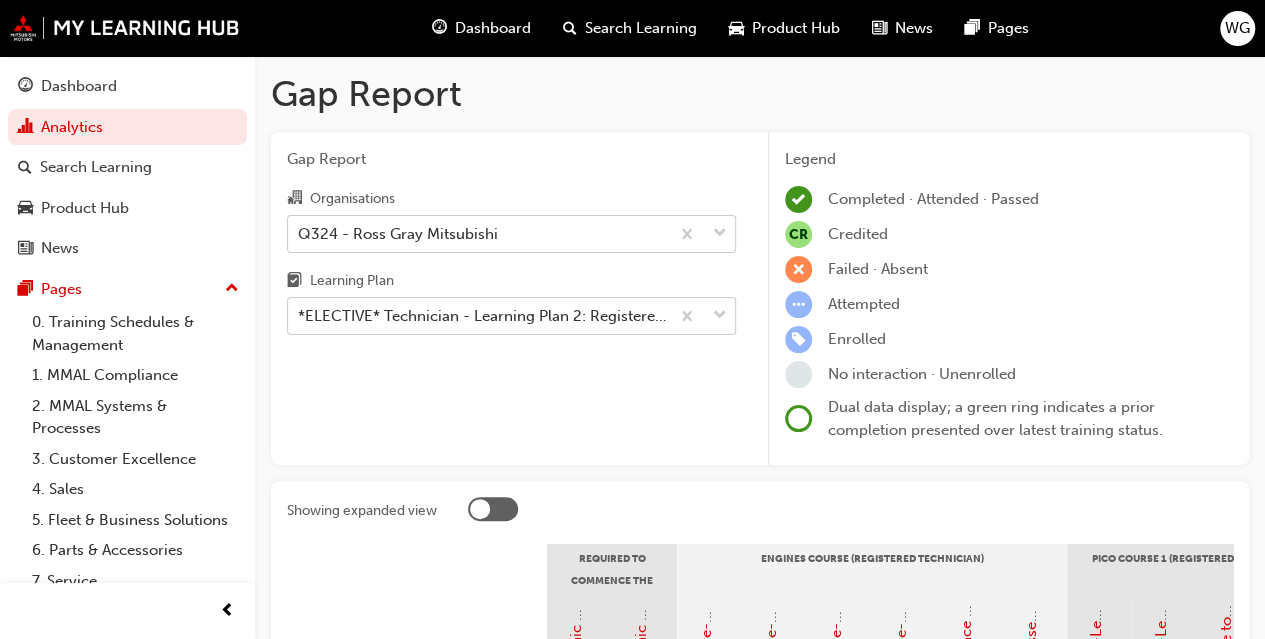 click on "Organisations" at bounding box center [511, 200] 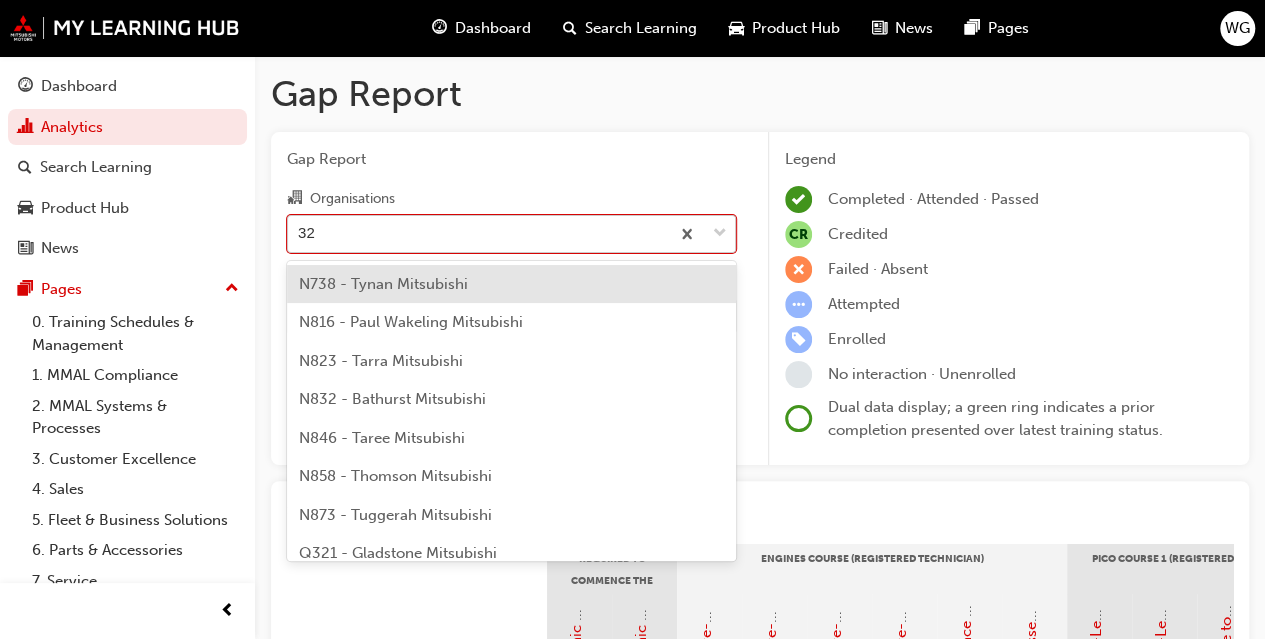 type on "323" 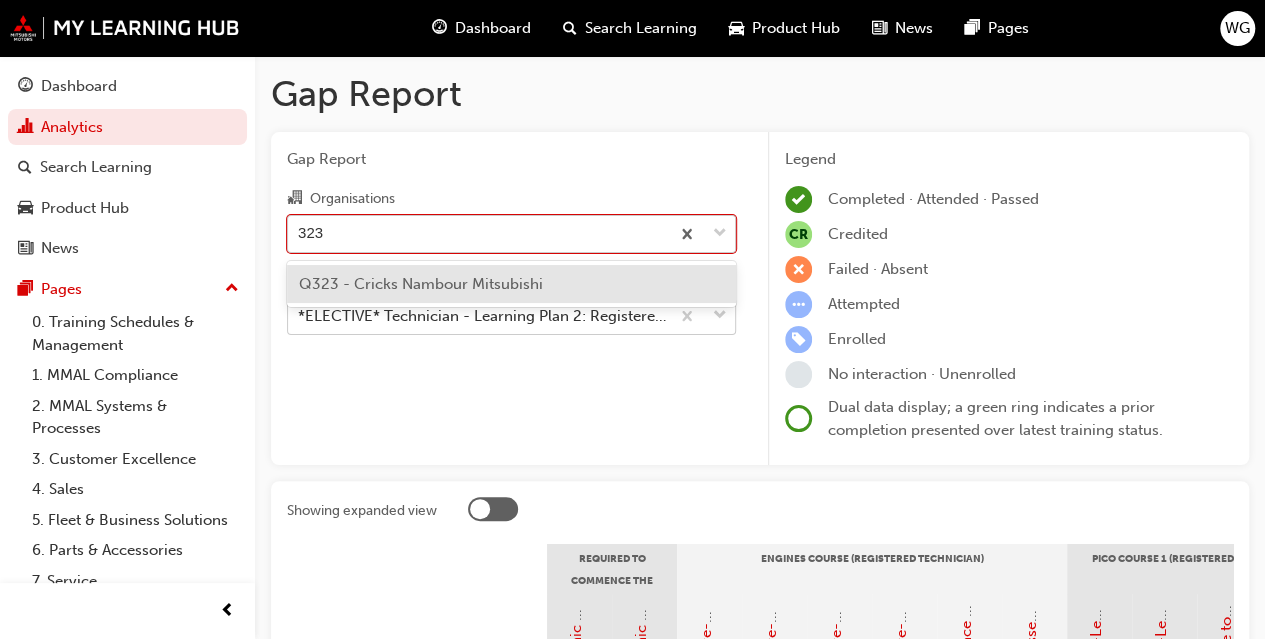 click on "Q323 - Cricks Nambour Mitsubishi" at bounding box center [421, 284] 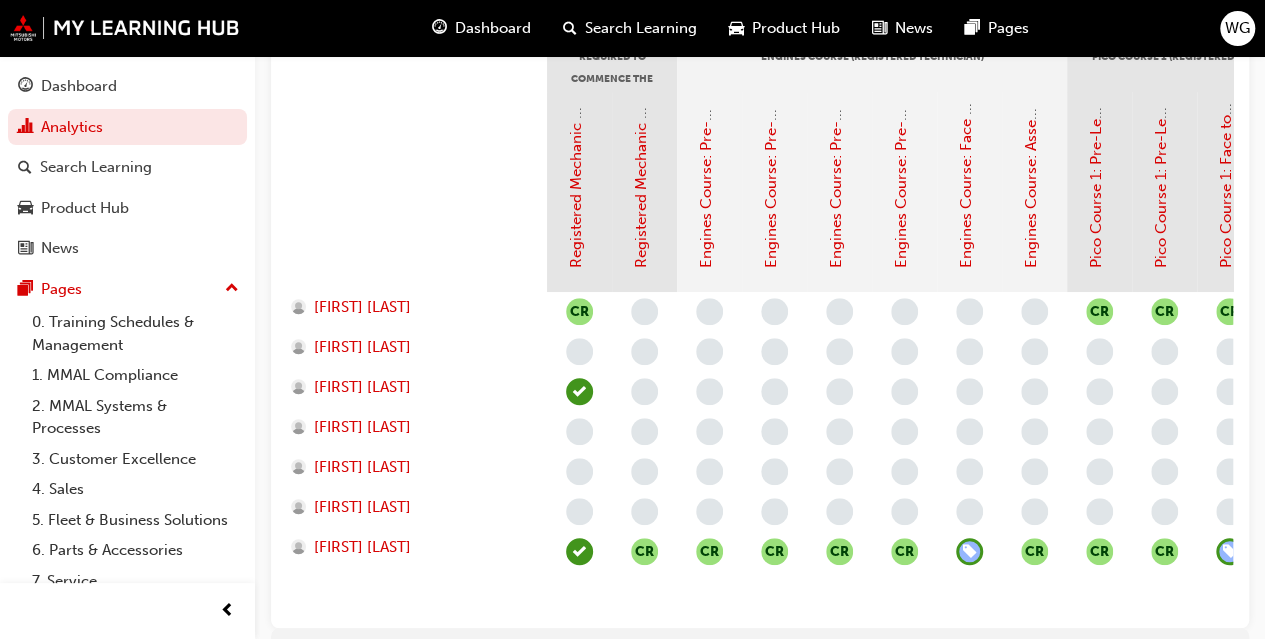 scroll, scrollTop: 503, scrollLeft: 0, axis: vertical 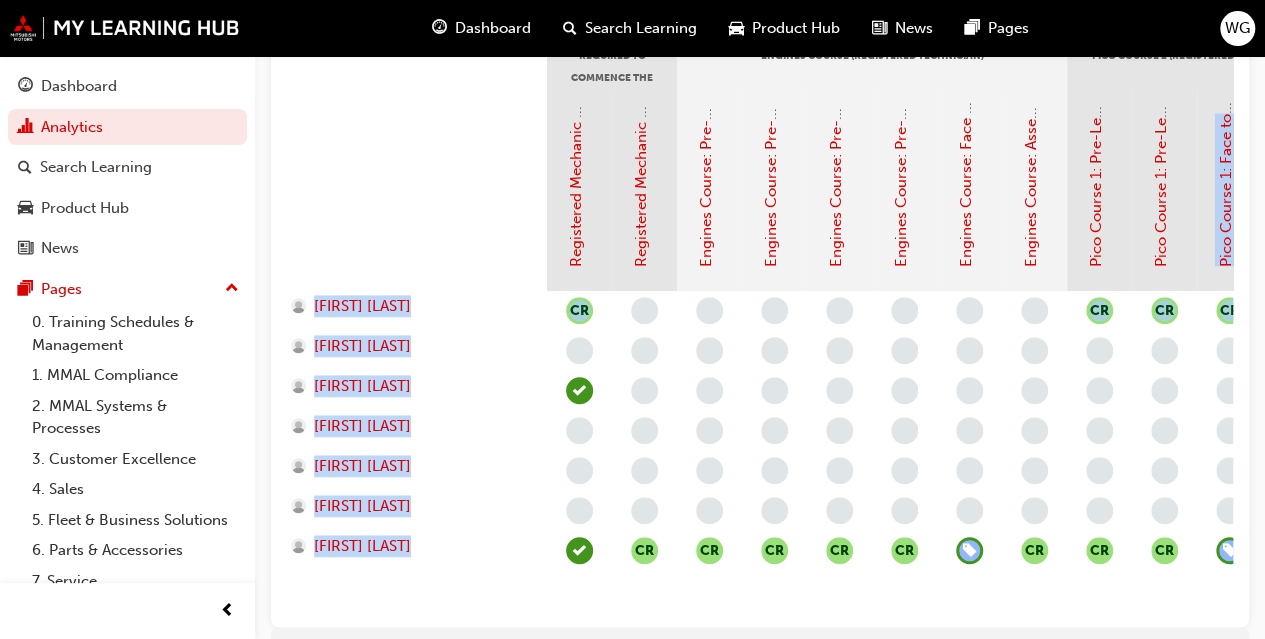 drag, startPoint x: 1236, startPoint y: 407, endPoint x: 1246, endPoint y: 178, distance: 229.21823 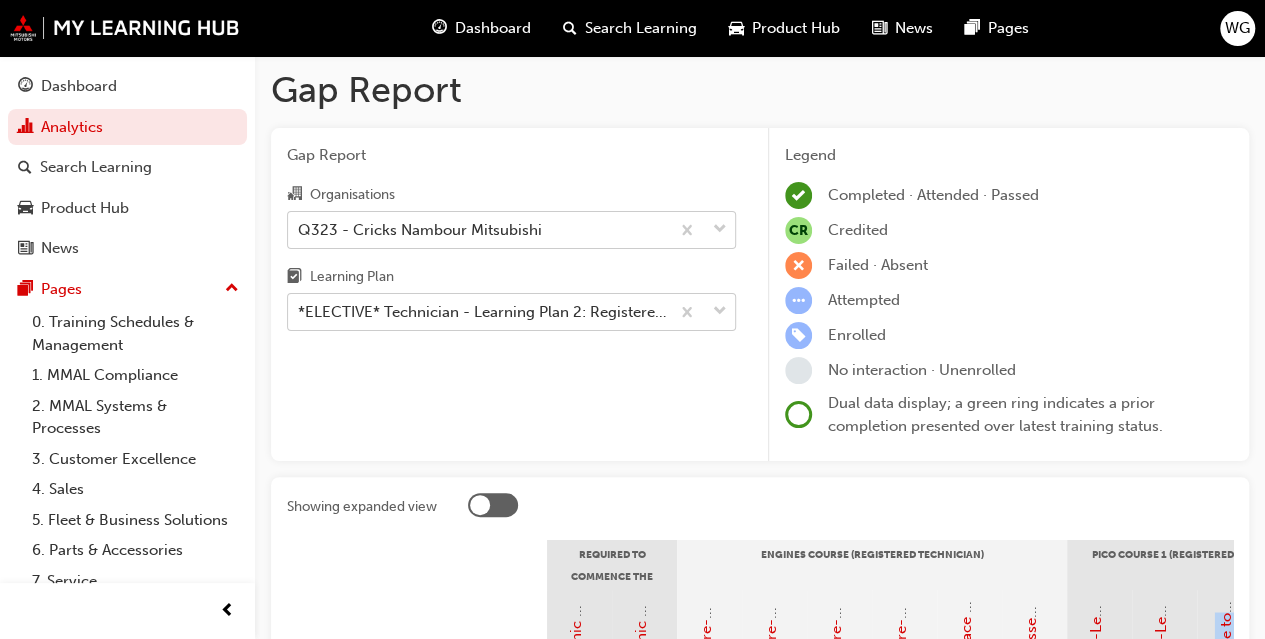 scroll, scrollTop: 0, scrollLeft: 0, axis: both 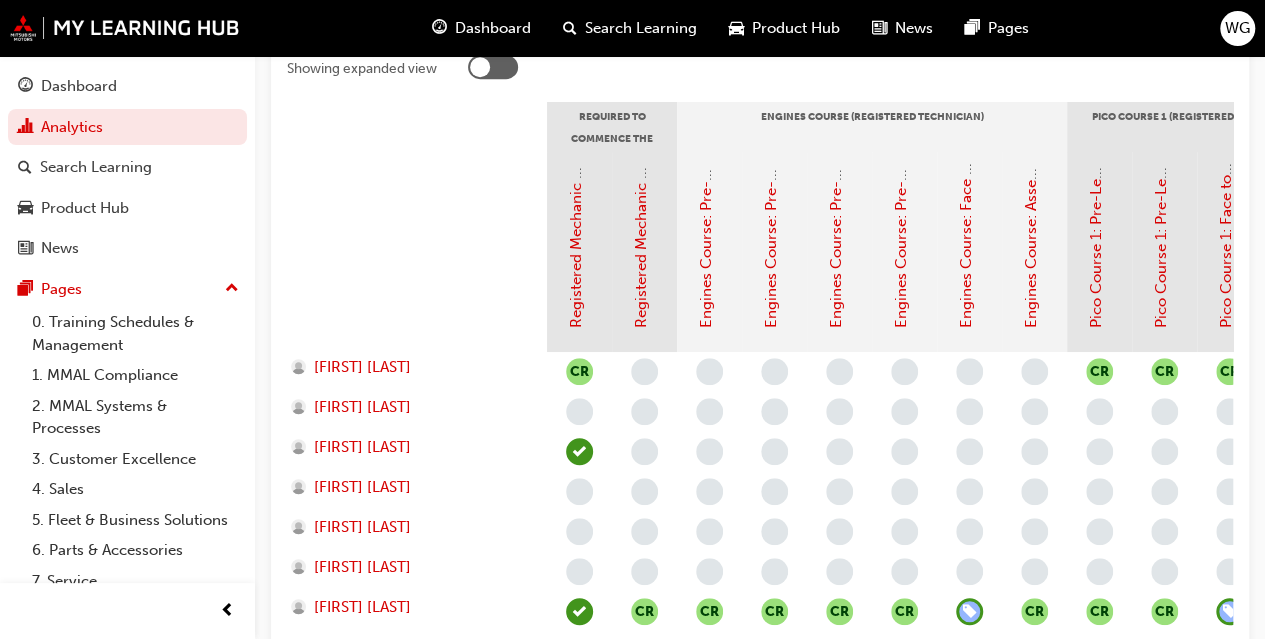 click at bounding box center (417, 252) 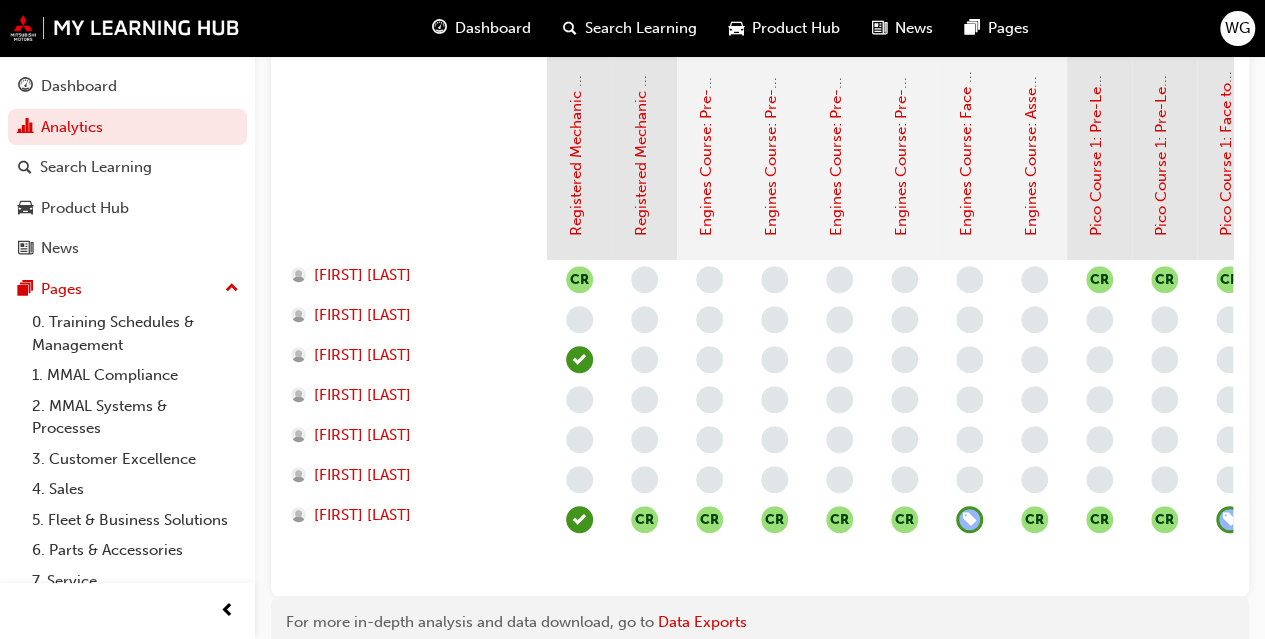 scroll, scrollTop: 536, scrollLeft: 0, axis: vertical 